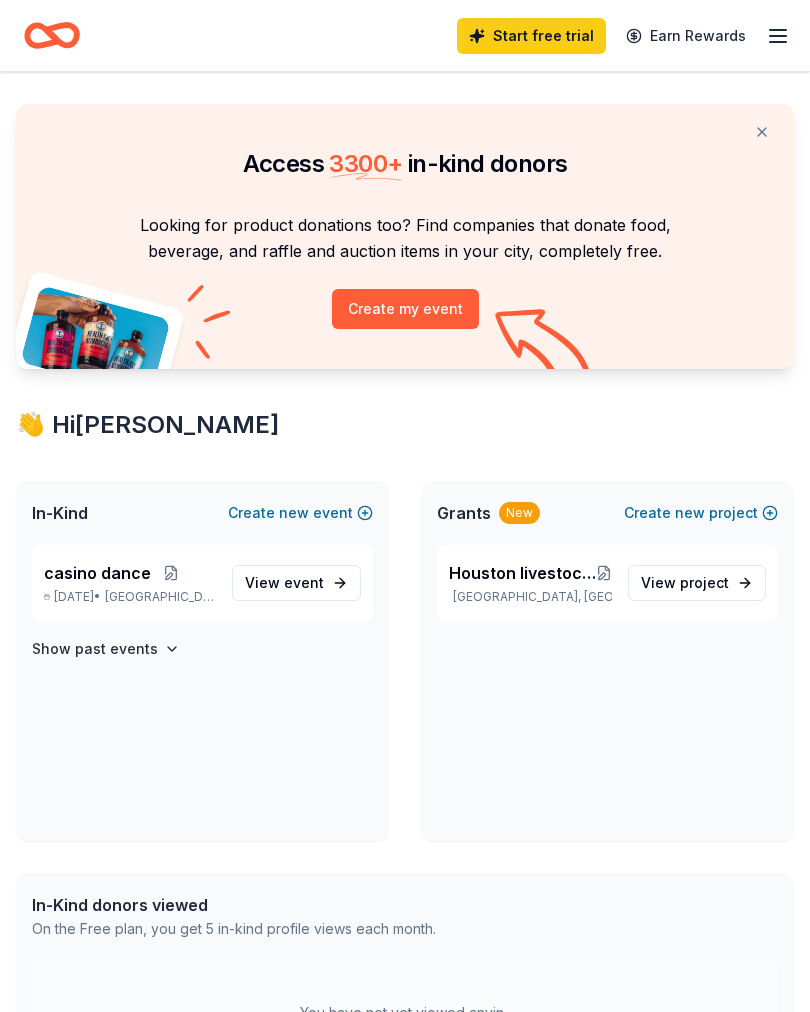 scroll, scrollTop: 0, scrollLeft: 0, axis: both 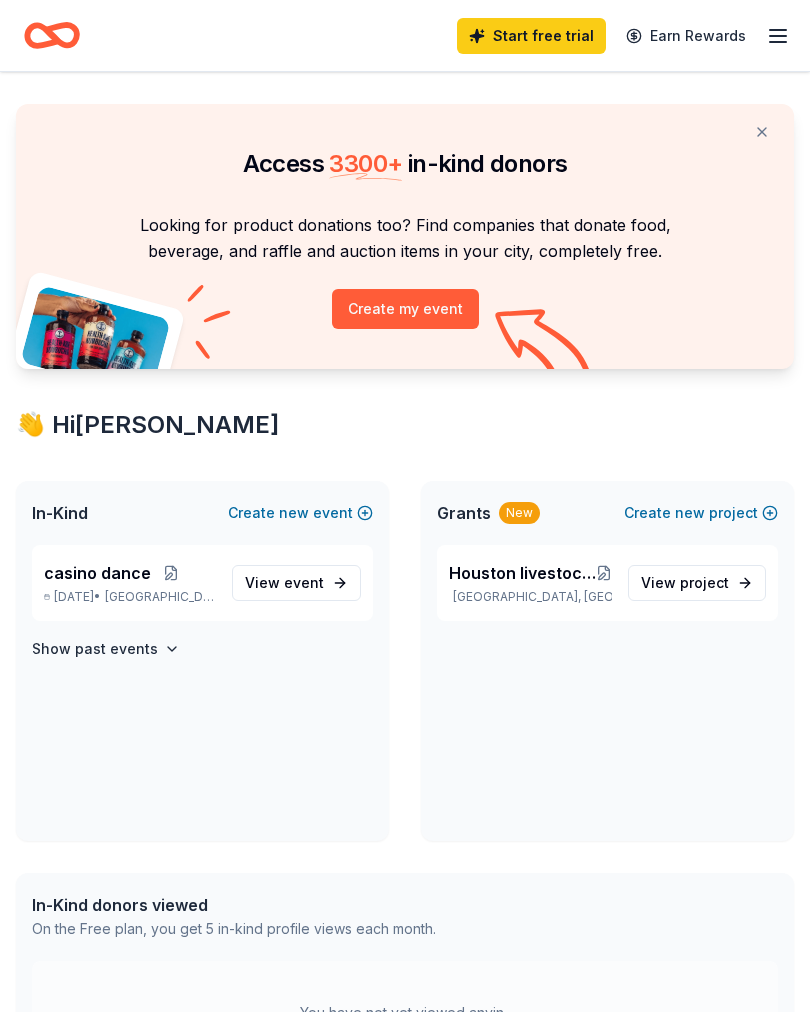 click on "event" at bounding box center [304, 582] 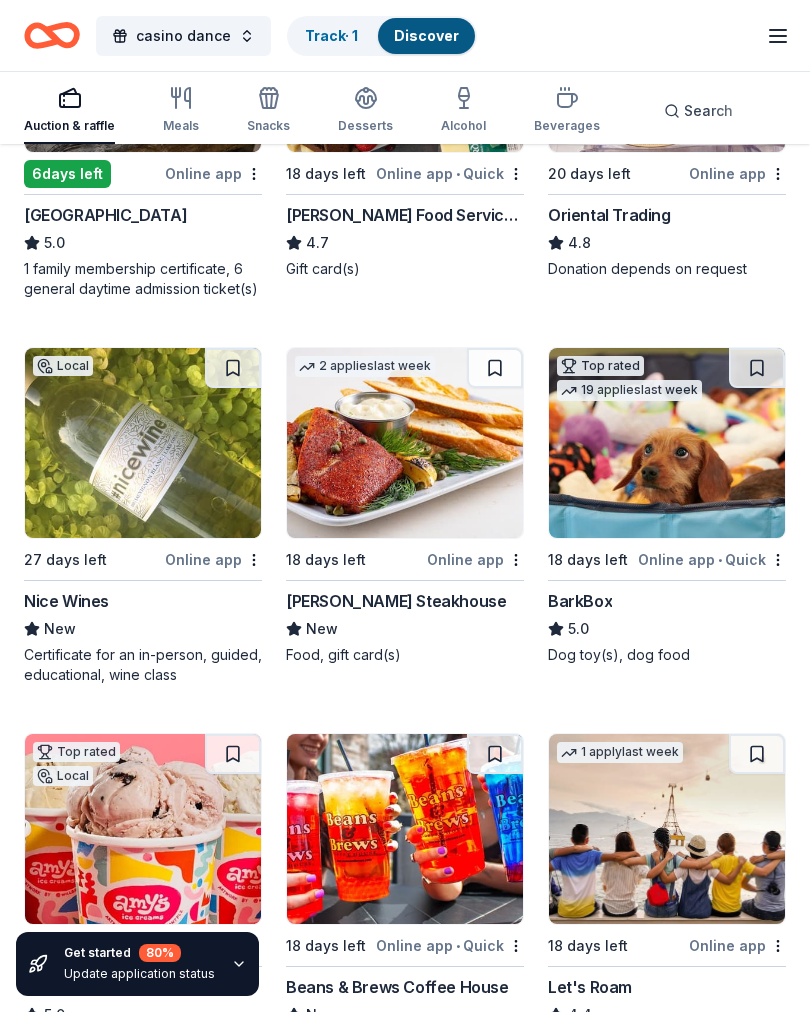 scroll, scrollTop: 406, scrollLeft: 0, axis: vertical 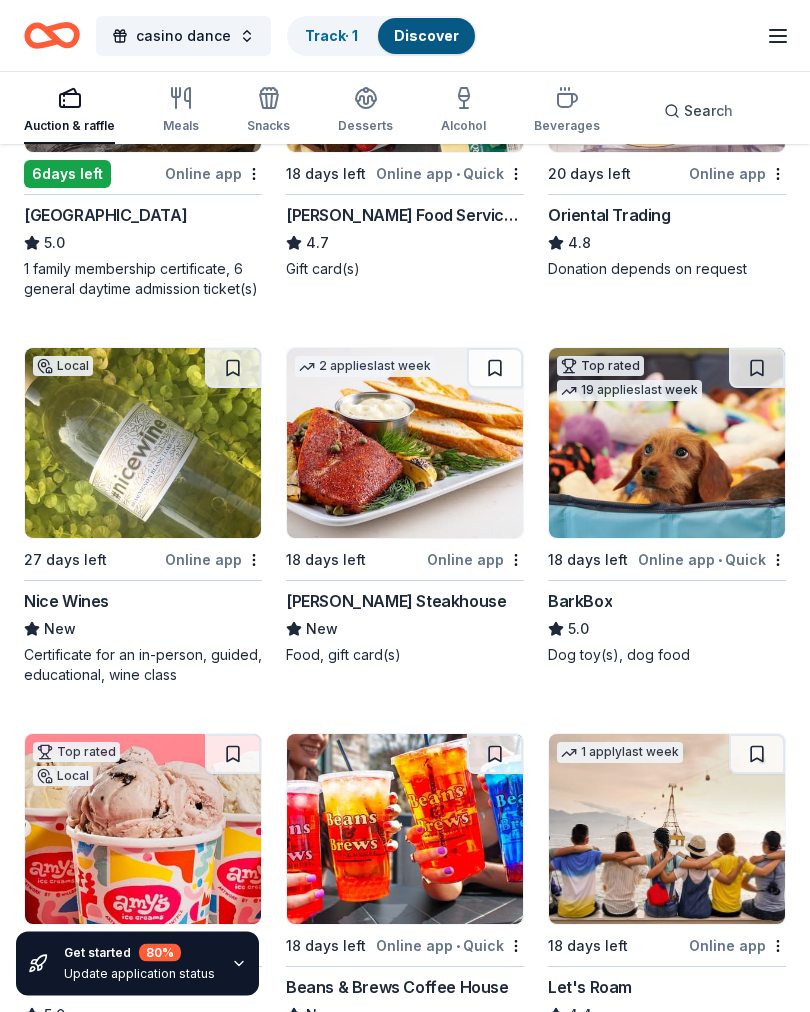 click at bounding box center [405, 444] 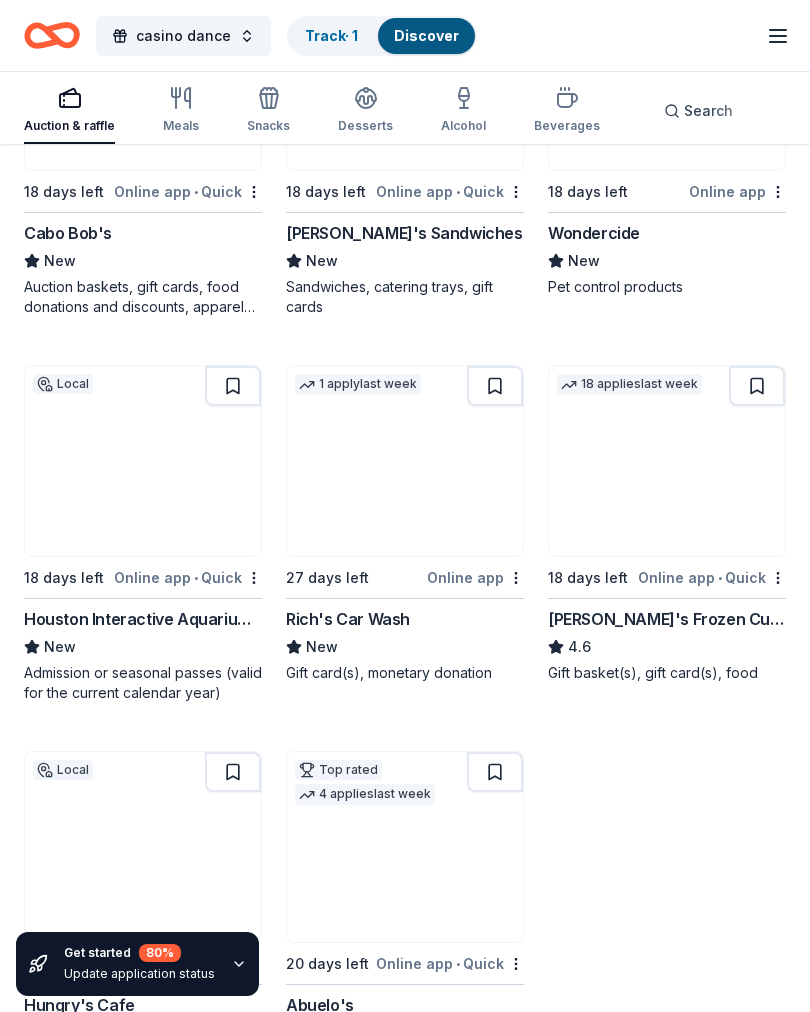 scroll, scrollTop: 1960, scrollLeft: 0, axis: vertical 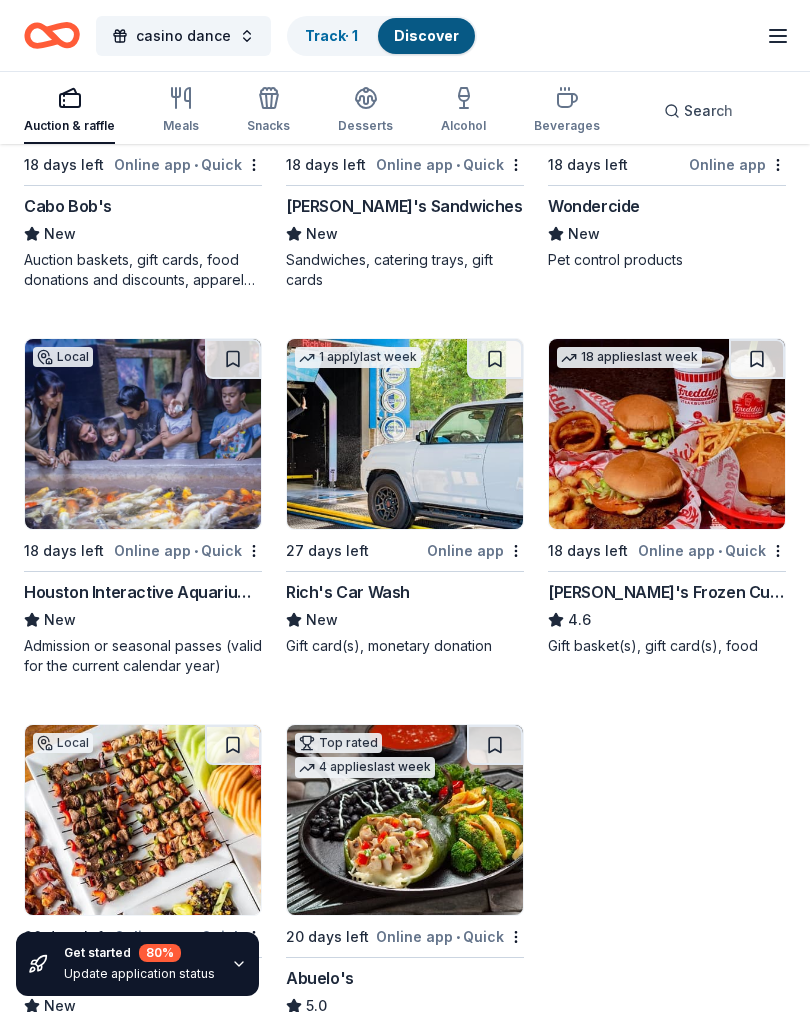 click on "Freddy's Frozen Custard & Steakburgers" at bounding box center [667, 592] 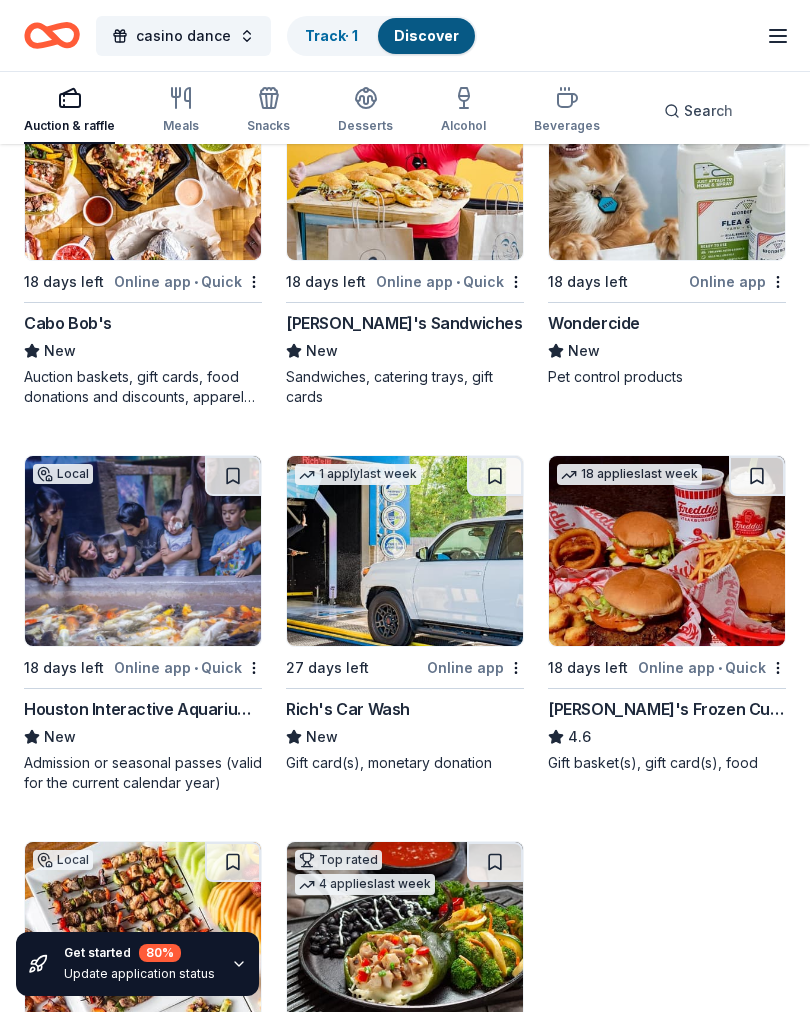 scroll, scrollTop: 1841, scrollLeft: 0, axis: vertical 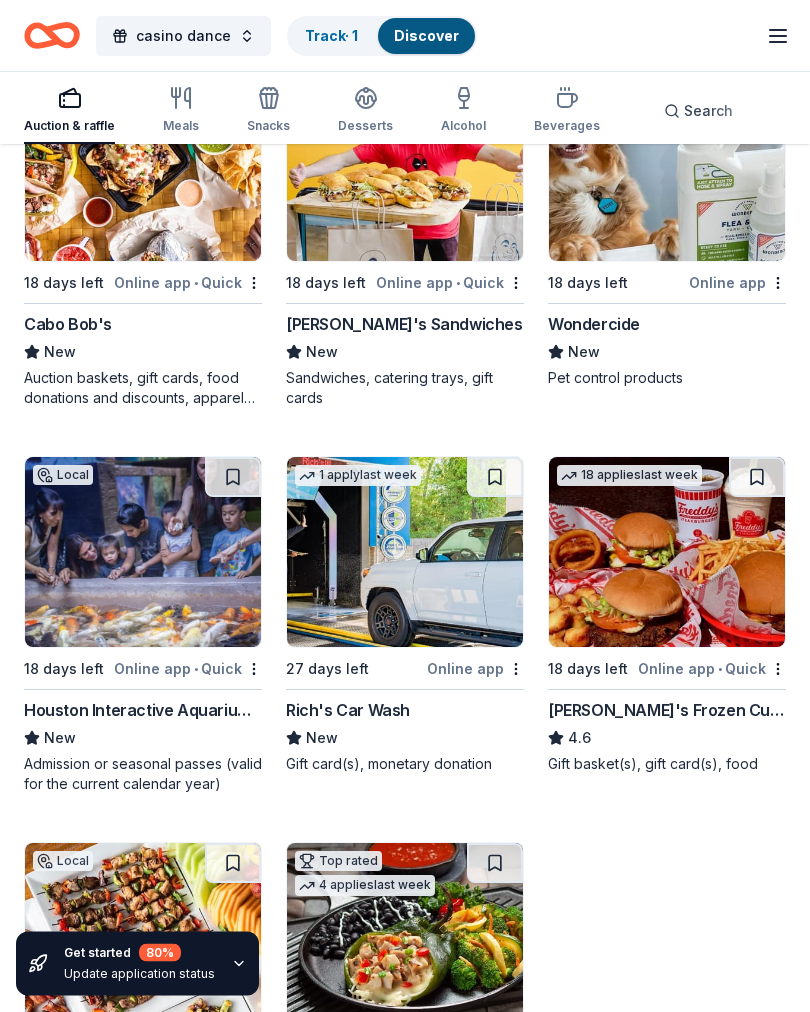 click on "Beverages" at bounding box center (567, 110) 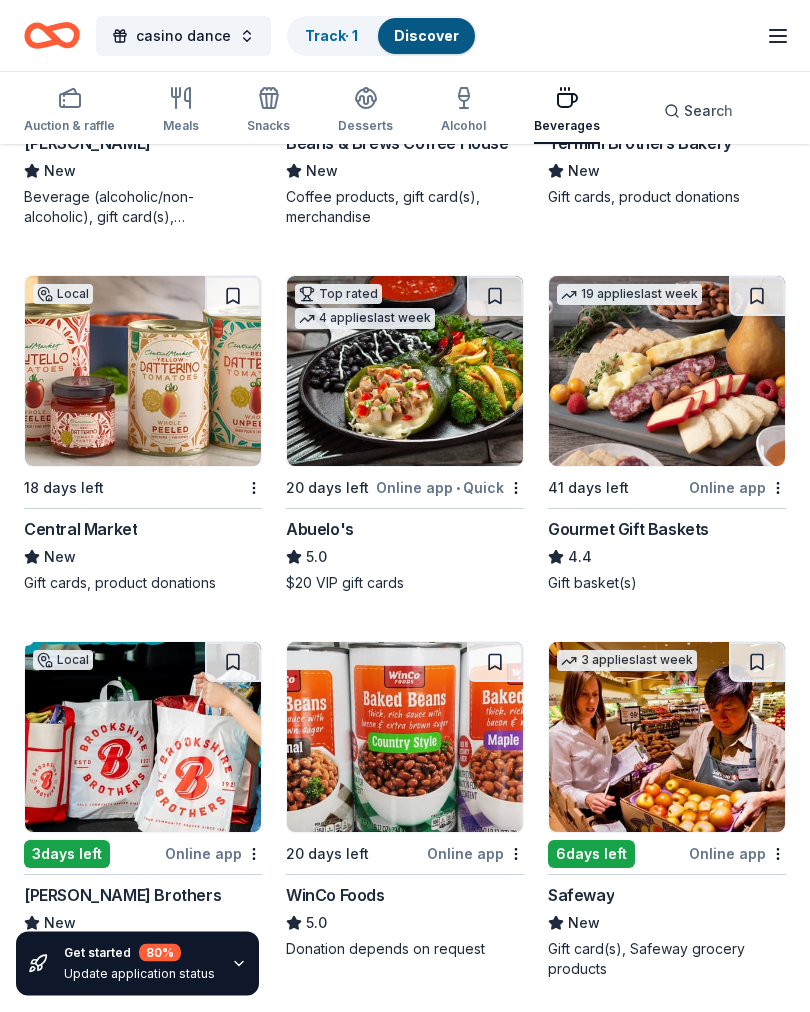 scroll, scrollTop: 481, scrollLeft: 0, axis: vertical 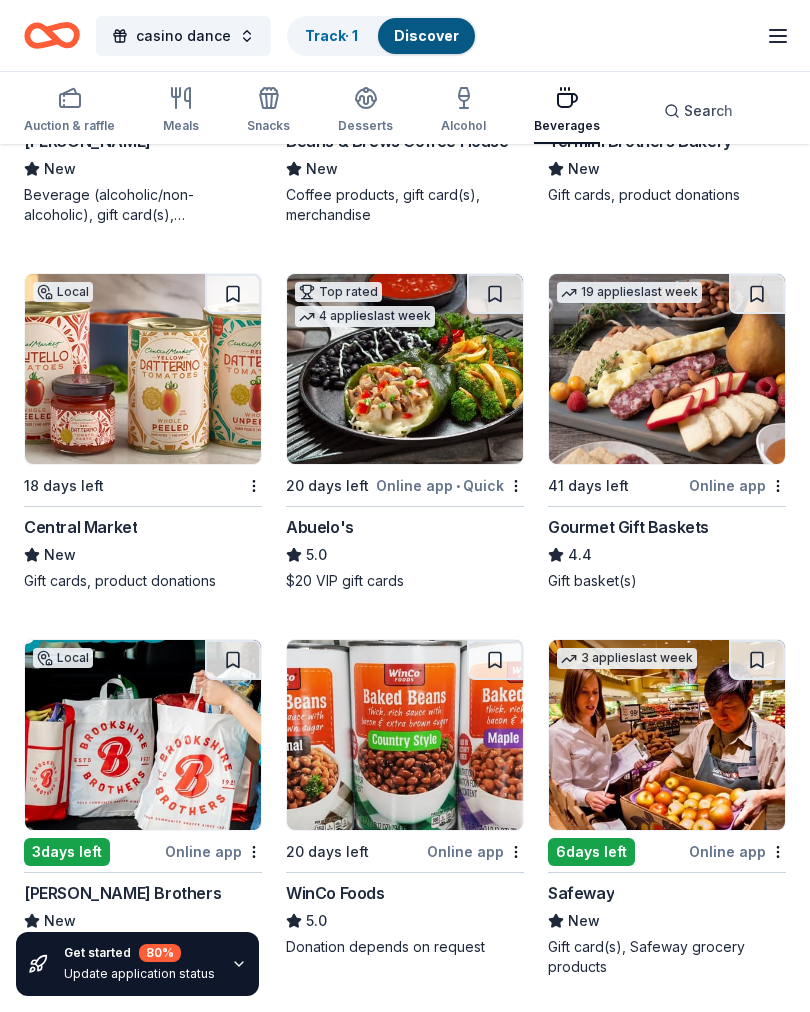 click at bounding box center [405, 369] 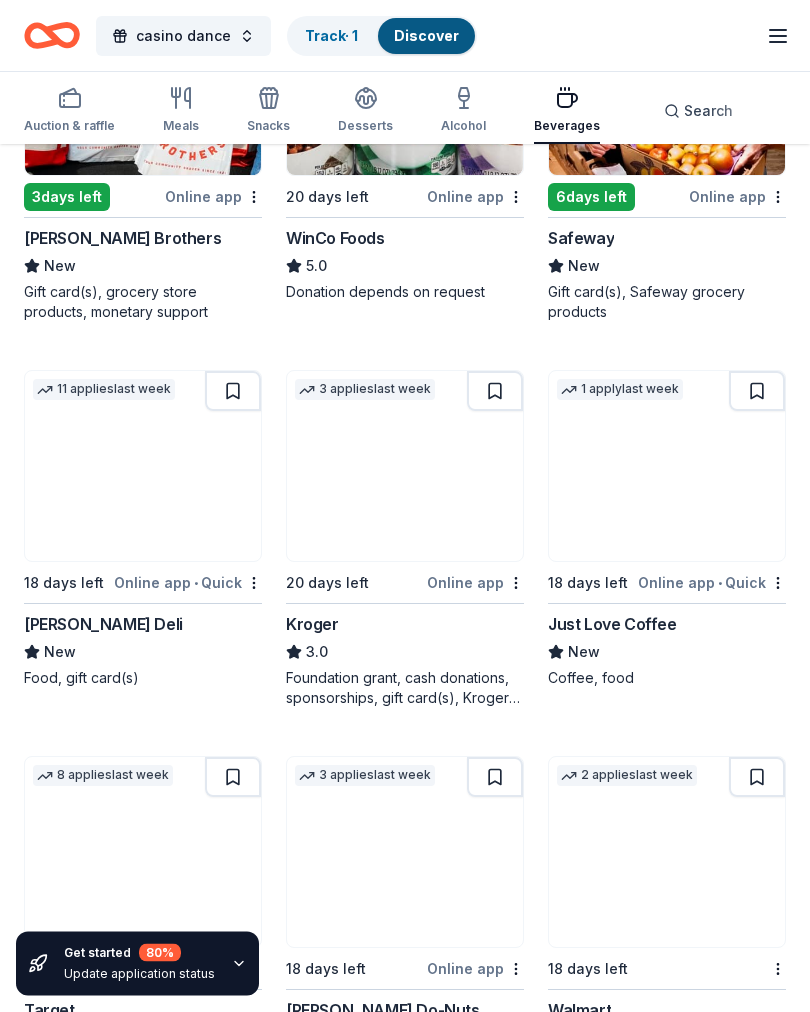 scroll, scrollTop: 1139, scrollLeft: 0, axis: vertical 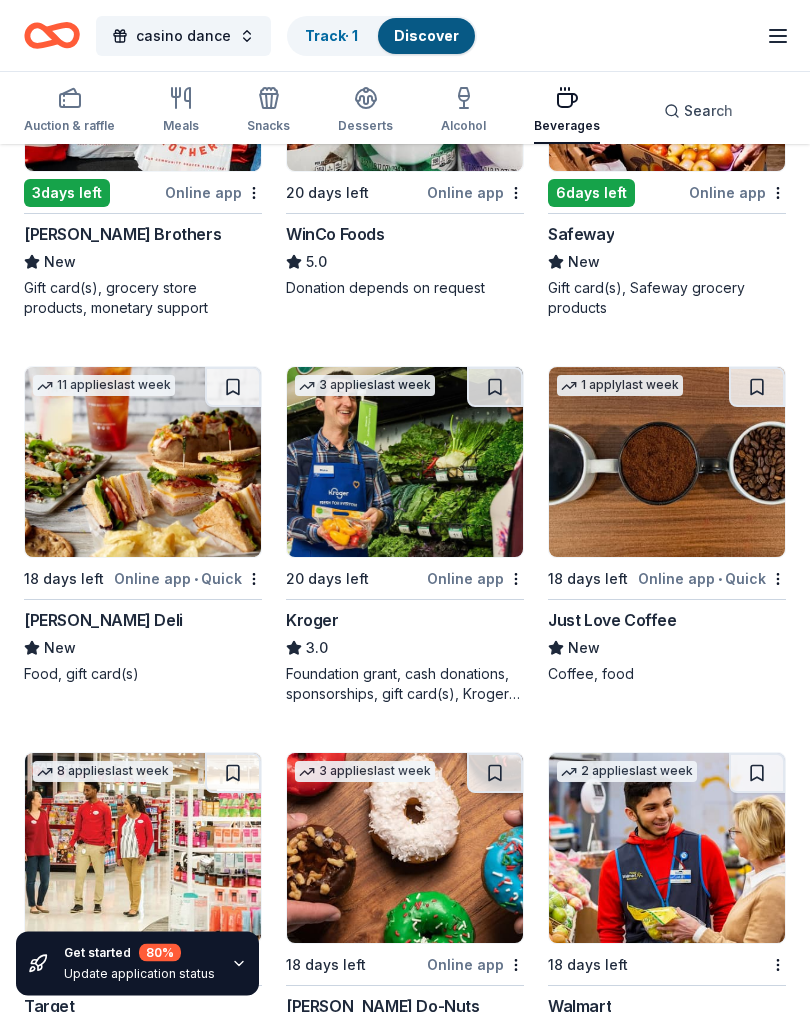 click on "Online app" at bounding box center [475, 579] 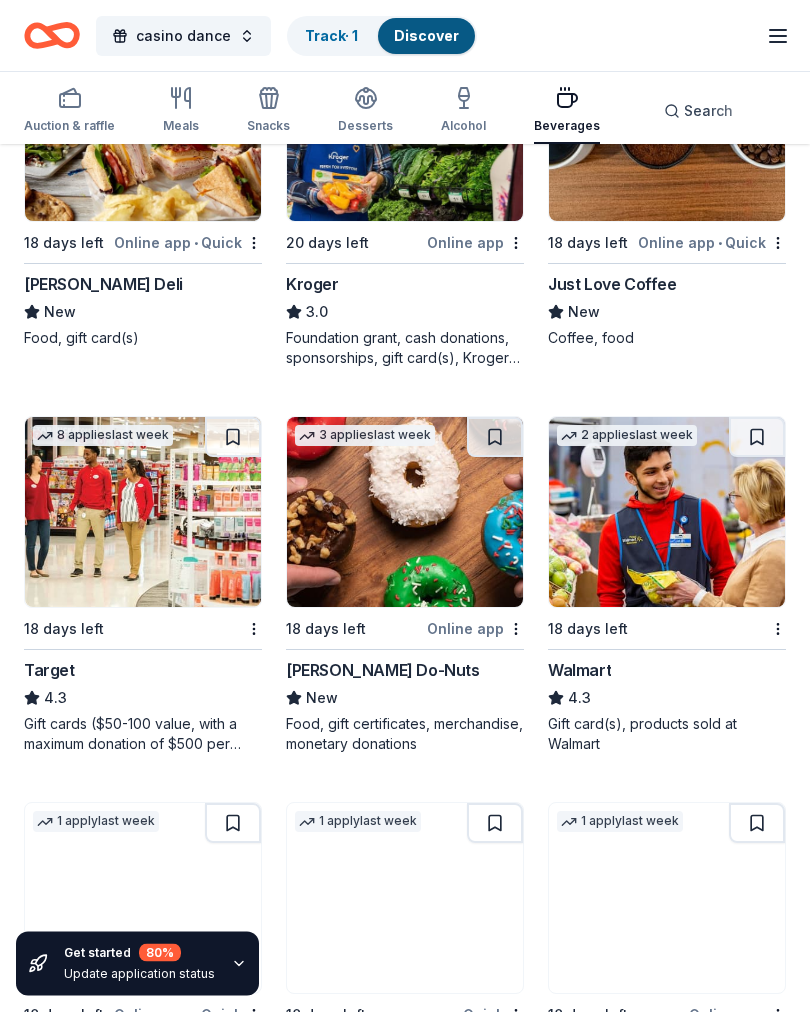 scroll, scrollTop: 1480, scrollLeft: 0, axis: vertical 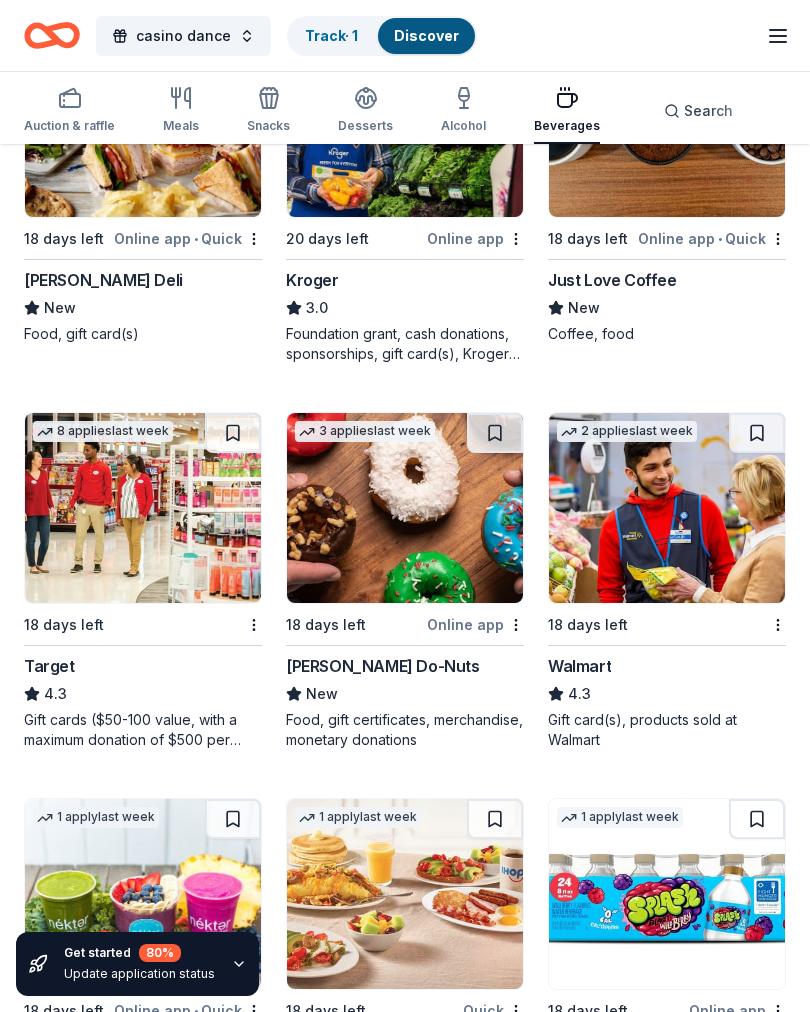 click at bounding box center (405, 508) 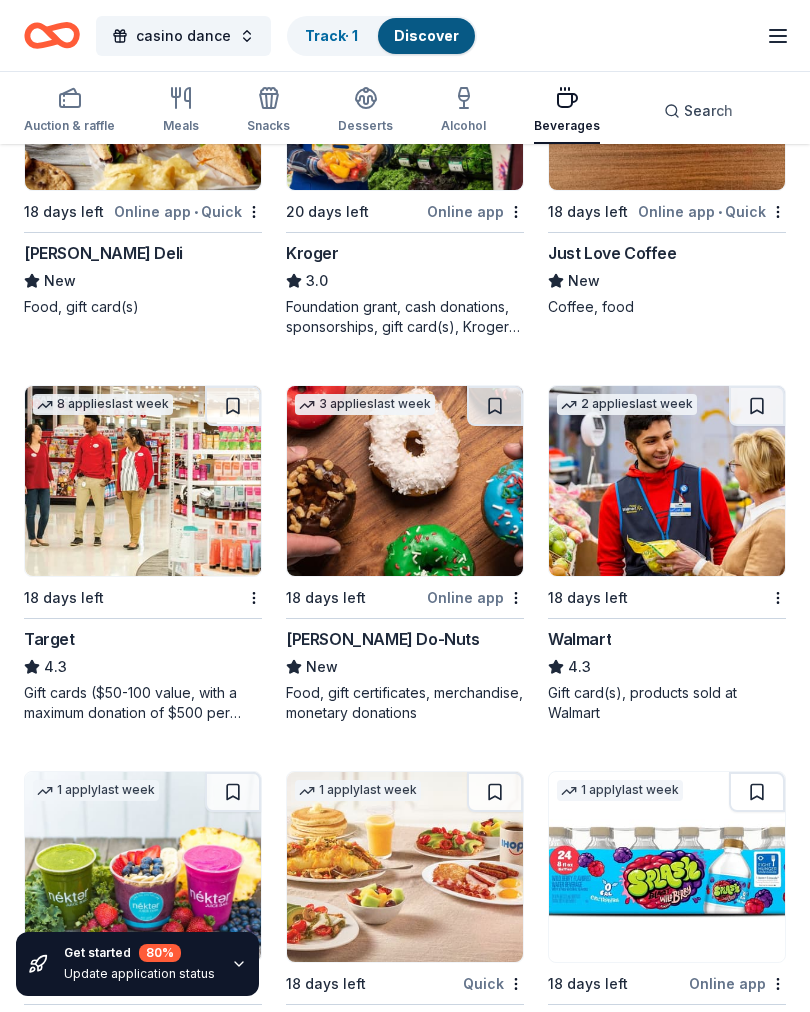 click at bounding box center [143, 481] 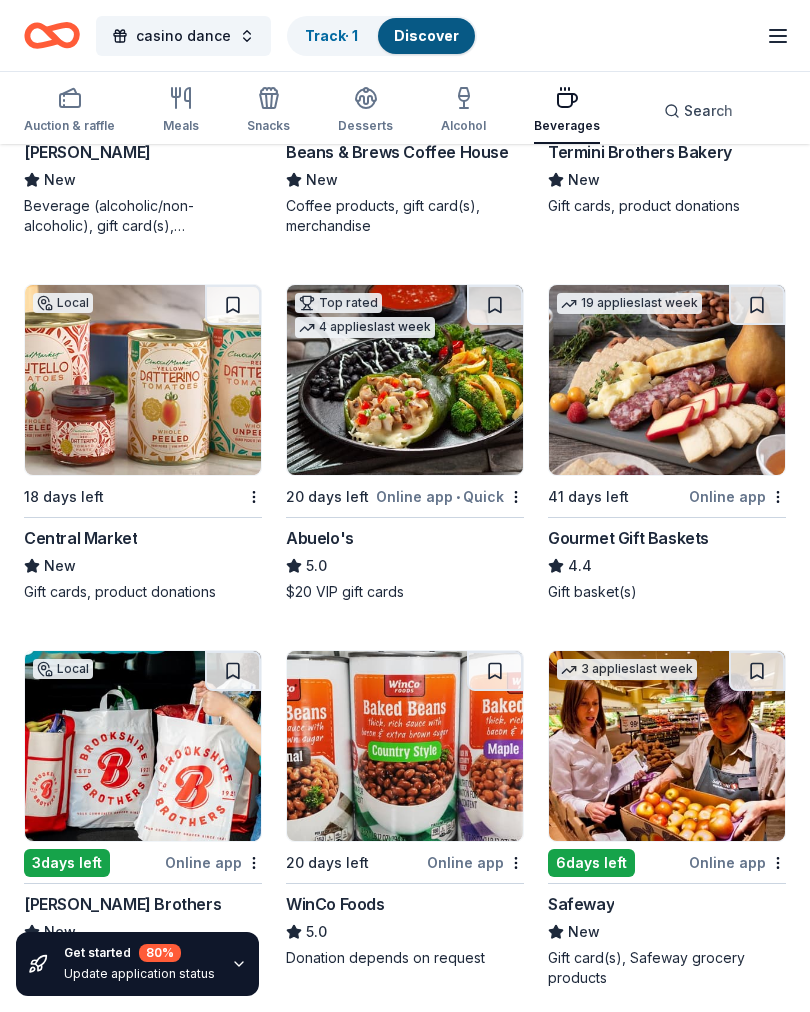 scroll, scrollTop: 469, scrollLeft: 0, axis: vertical 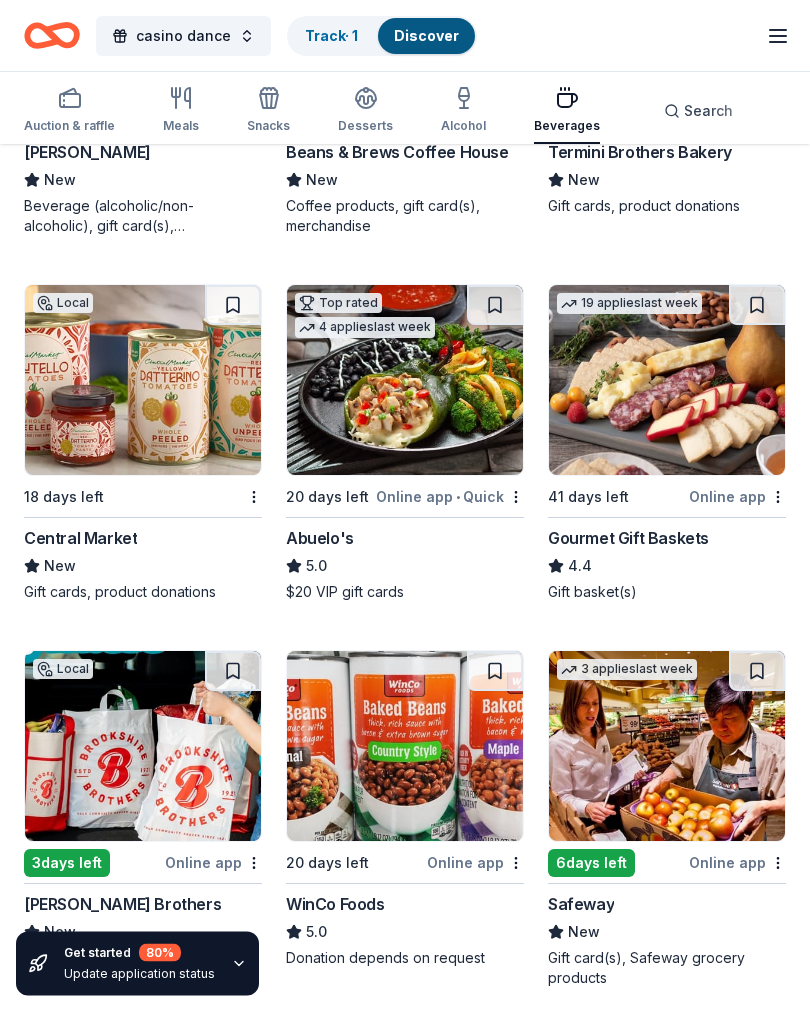click on "Alcohol" at bounding box center [463, 126] 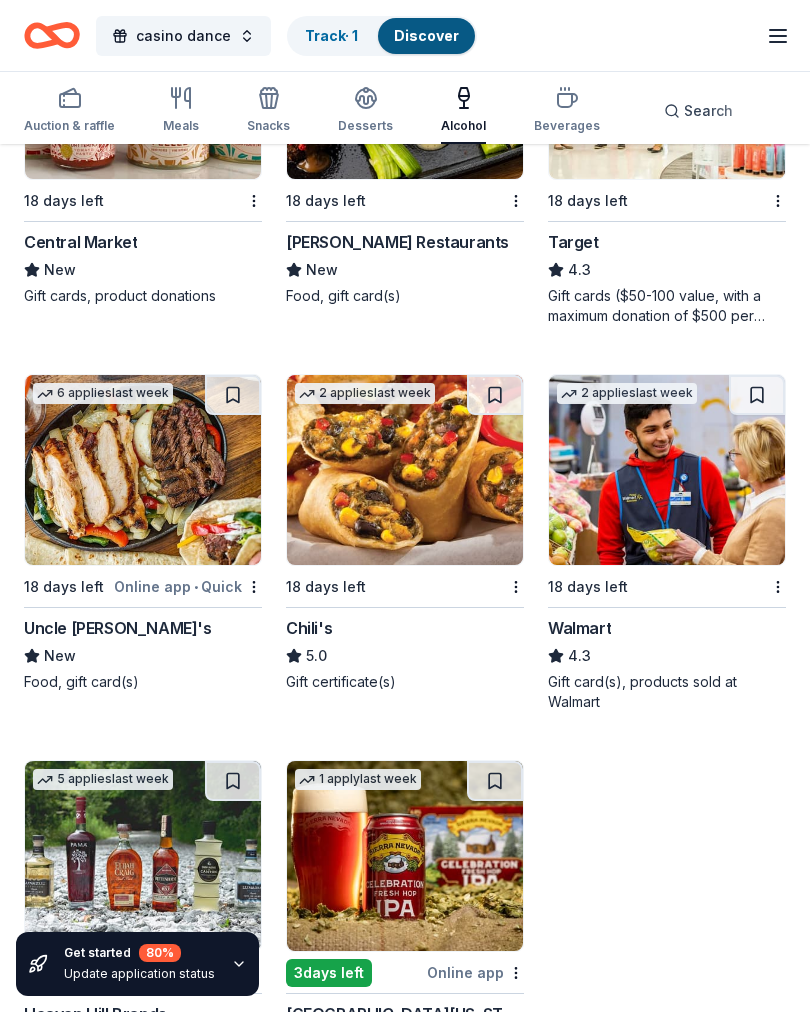 scroll, scrollTop: 1906, scrollLeft: 0, axis: vertical 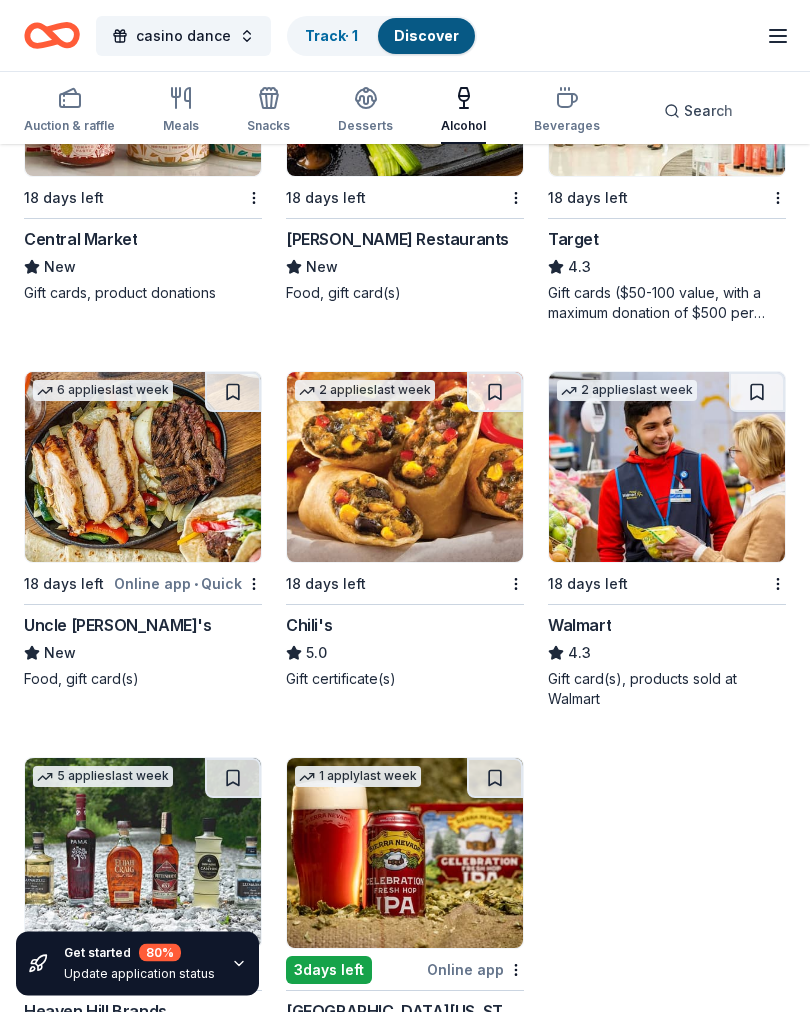 click at bounding box center [405, 468] 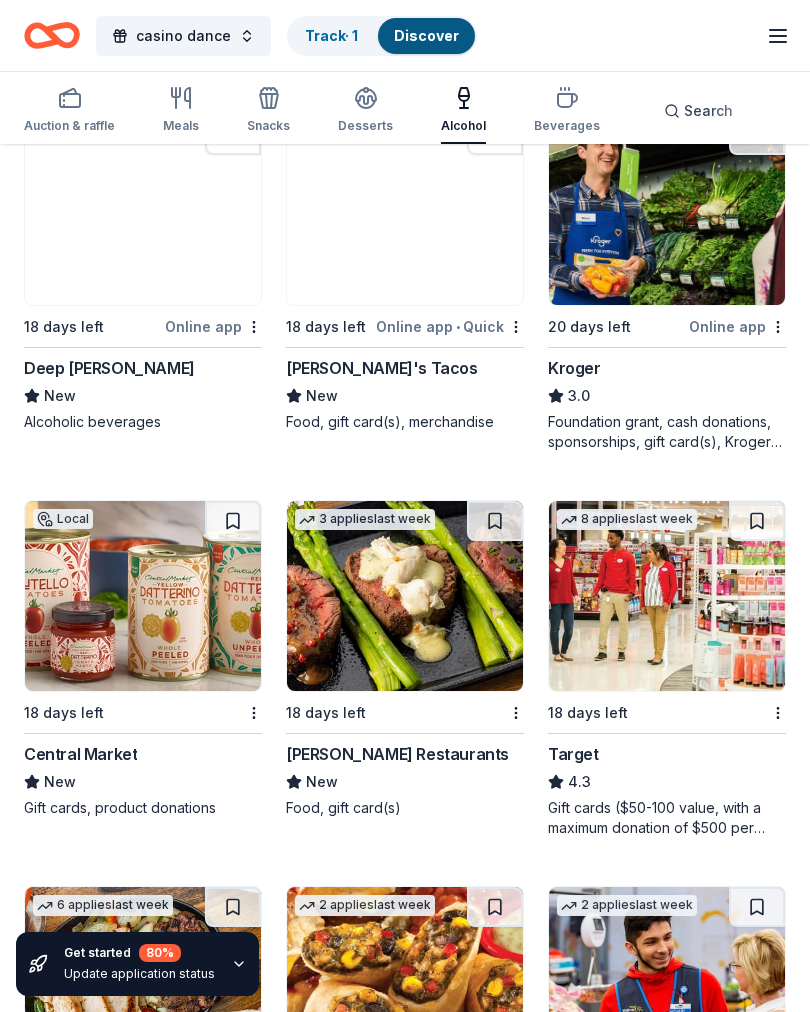 scroll, scrollTop: 1388, scrollLeft: 0, axis: vertical 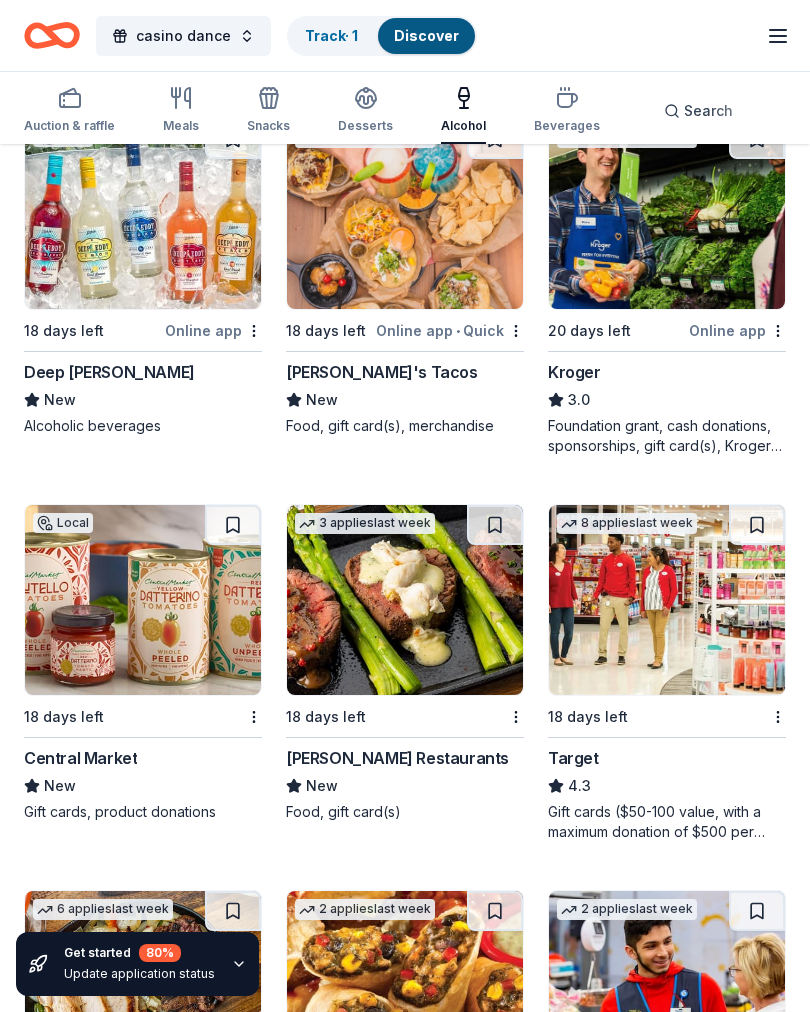 click on "Snacks" at bounding box center (268, 110) 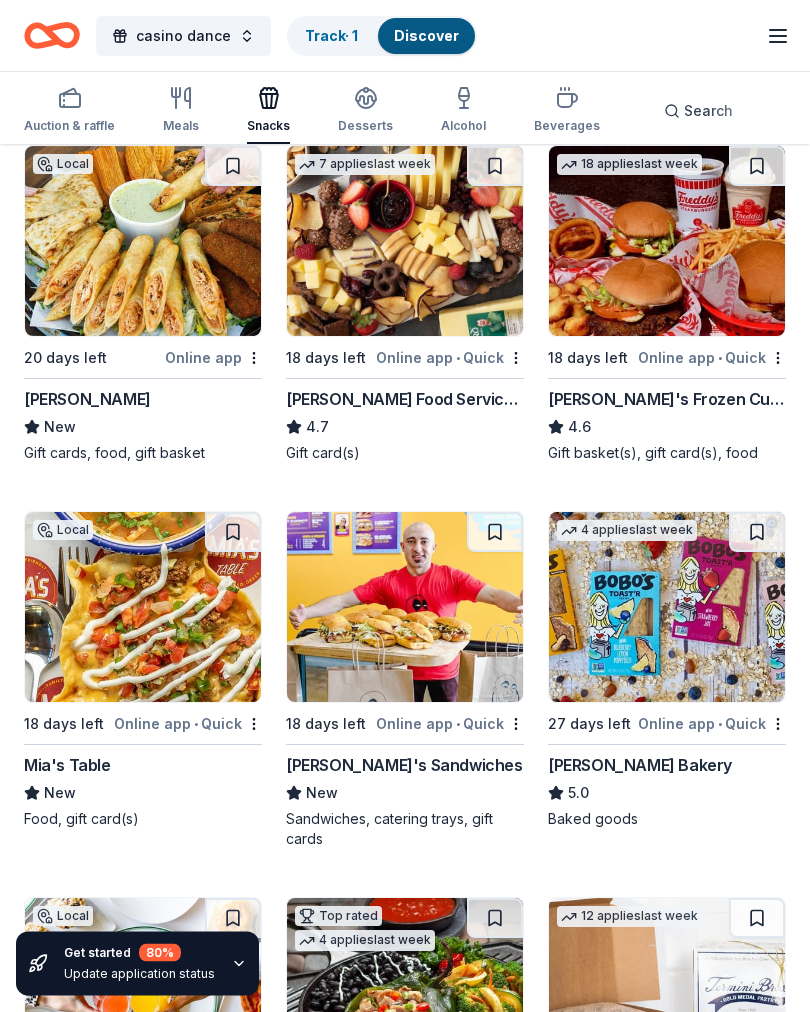scroll, scrollTop: 227, scrollLeft: 0, axis: vertical 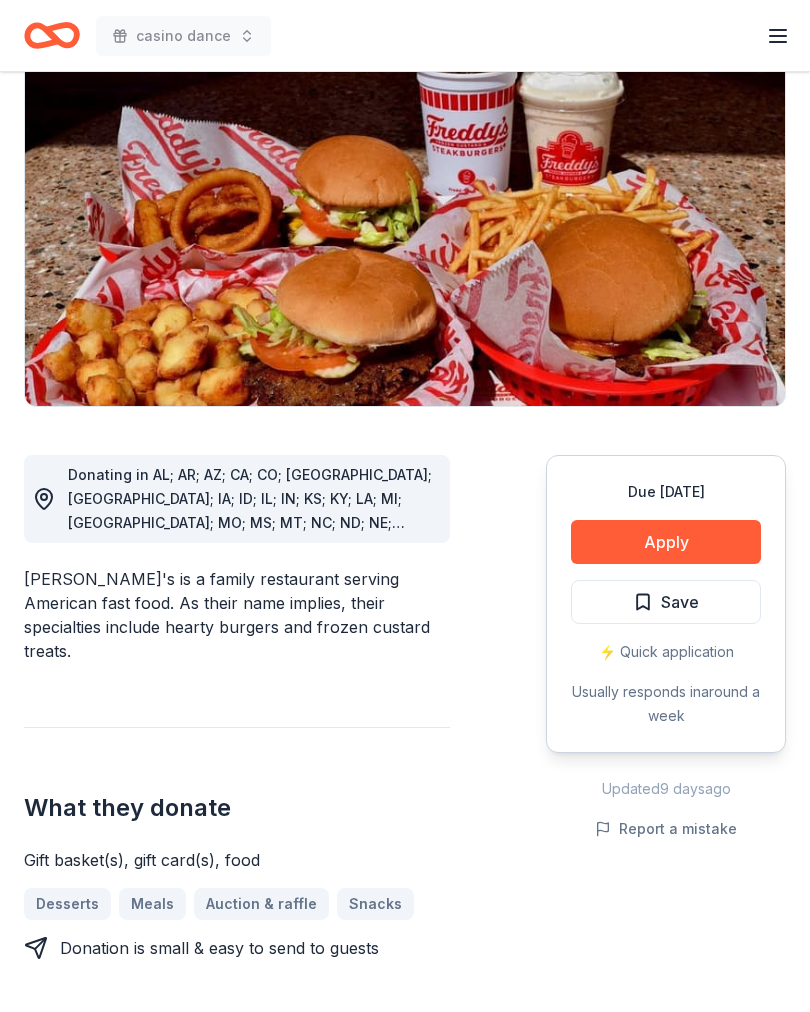 click on "Apply" at bounding box center (666, 542) 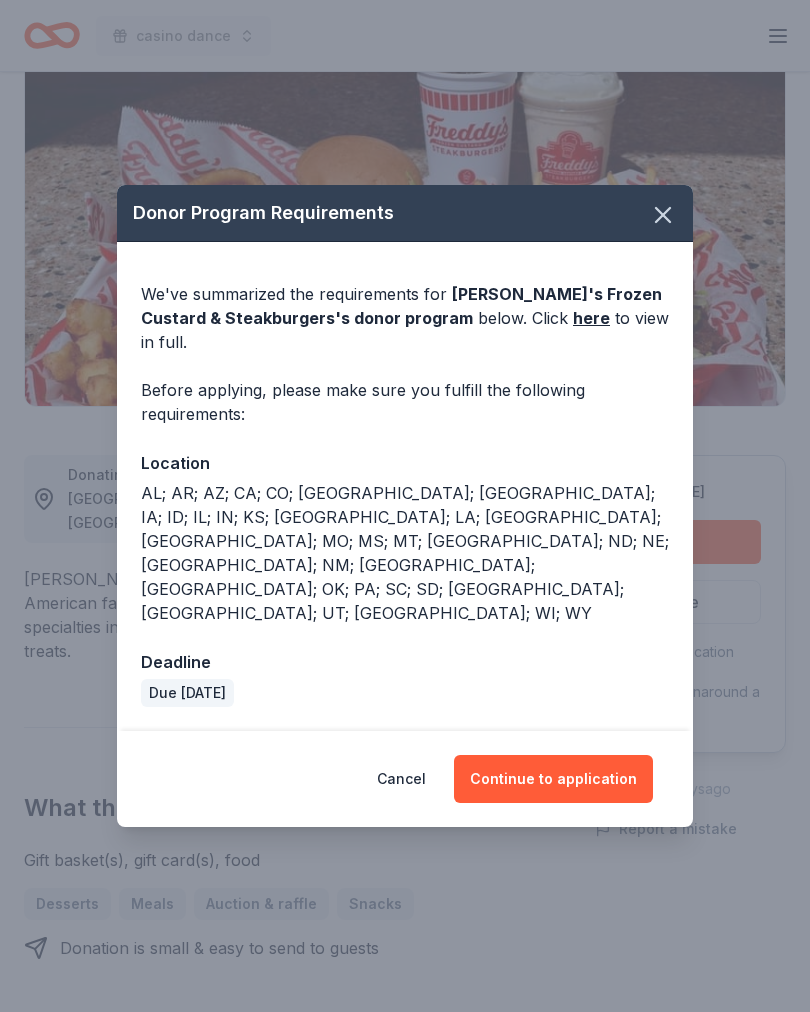 click on "Continue to application" at bounding box center (553, 779) 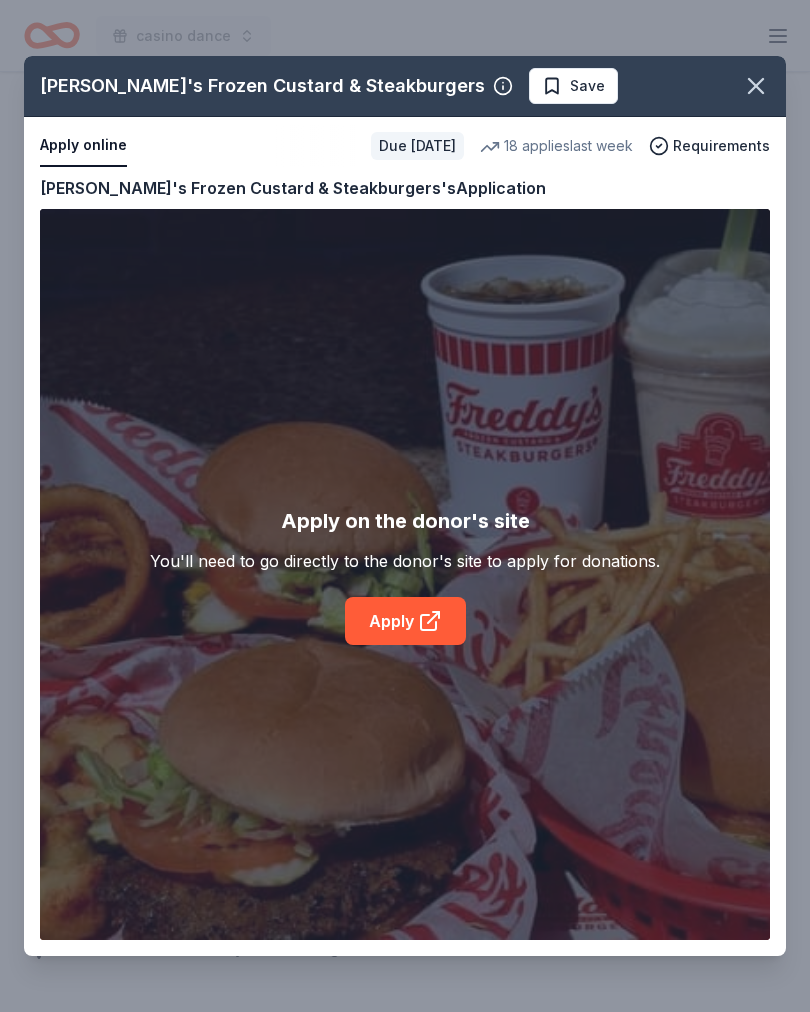 click on "Freddy's Frozen Custard & Steakburgers Save Apply online Due in 18 days 18   applies  last week Requirements Copy and paste your information: Event information Edit Name casino dance  Click here to copy the relevant content to use as needed. Step  1 / 2 Next Date 08/23/25 Attendance 200 Mailing address Description Raising money for high school scholarships Organization information Edit Name Hlsr/ houston go metro texan commitee Website Fill in using "Edit" EIN Mission statement Freddy's Frozen Custard & Steakburgers's  Application Apply on the donor's site You'll need to go directly to the donor's site to apply for donations. Apply" at bounding box center (405, 506) 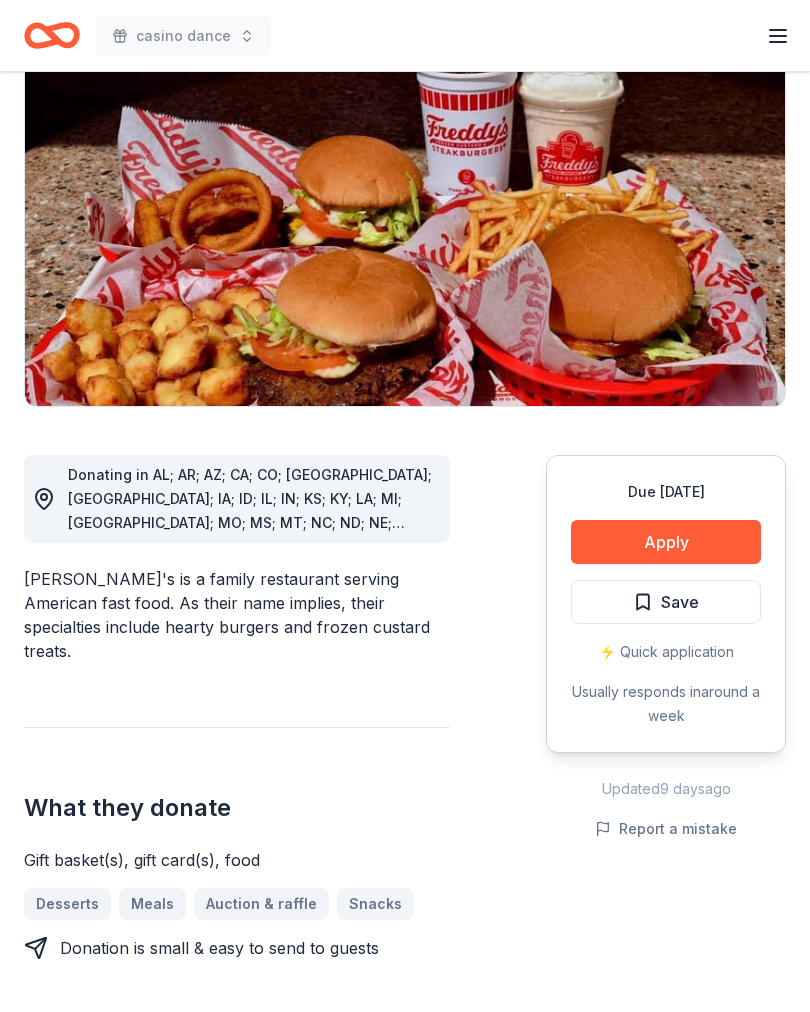 click on "Apply" at bounding box center [666, 542] 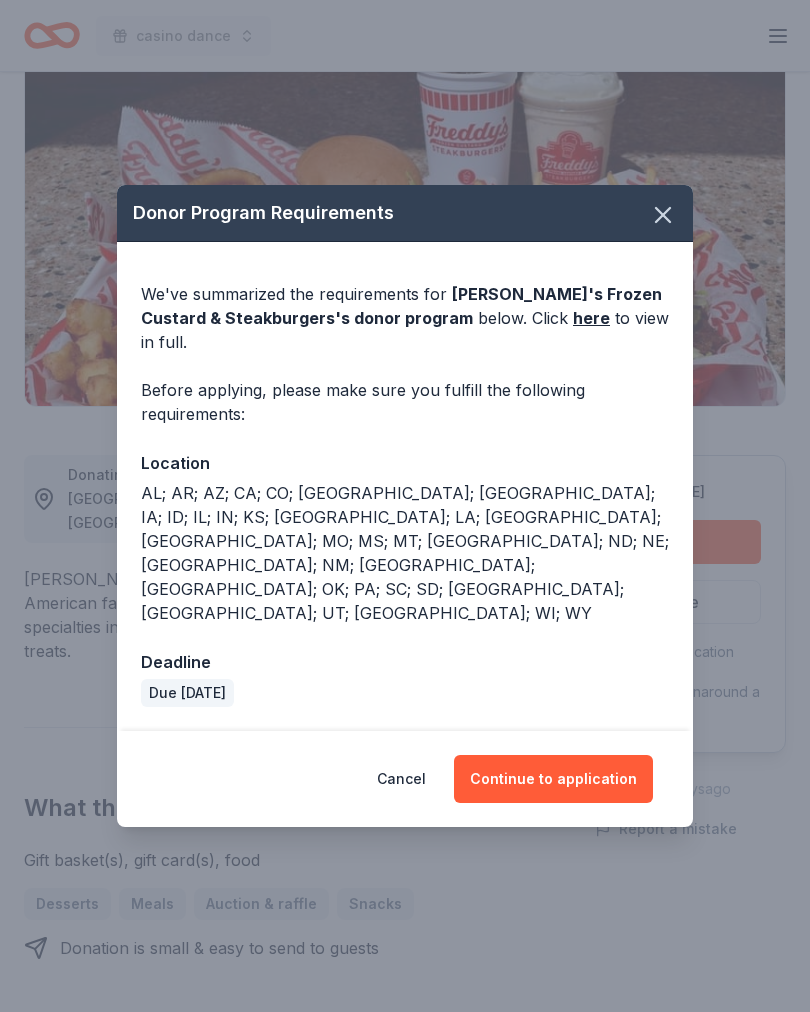 click on "Continue to application" at bounding box center (553, 779) 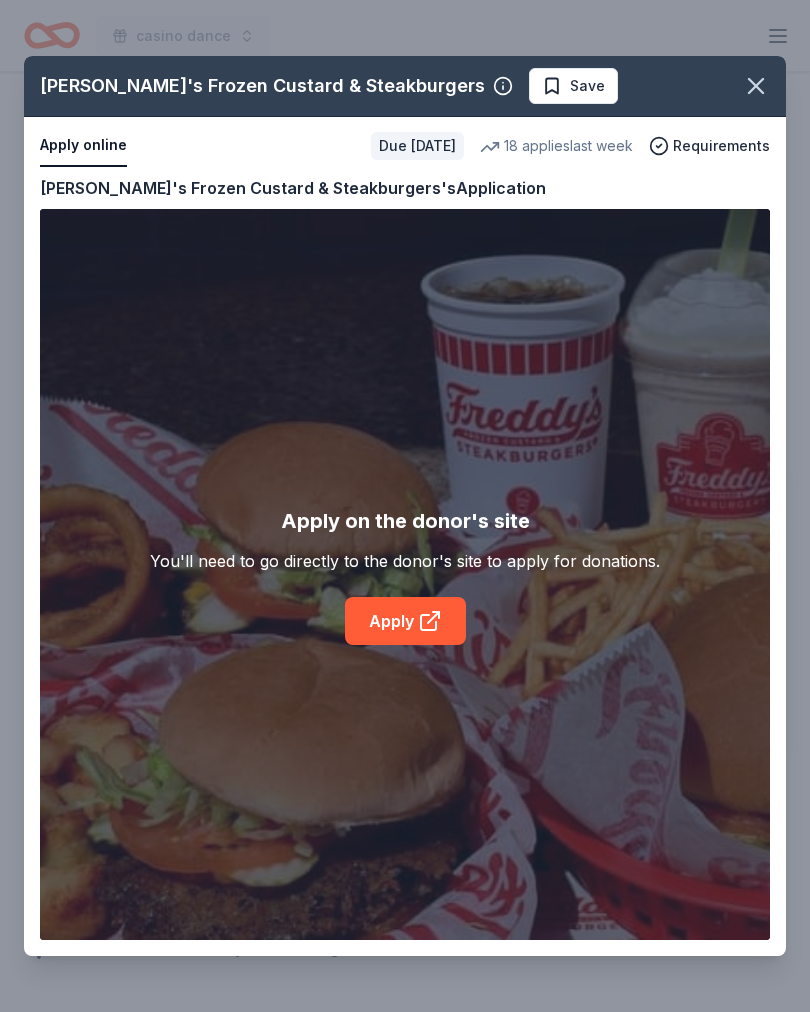 click 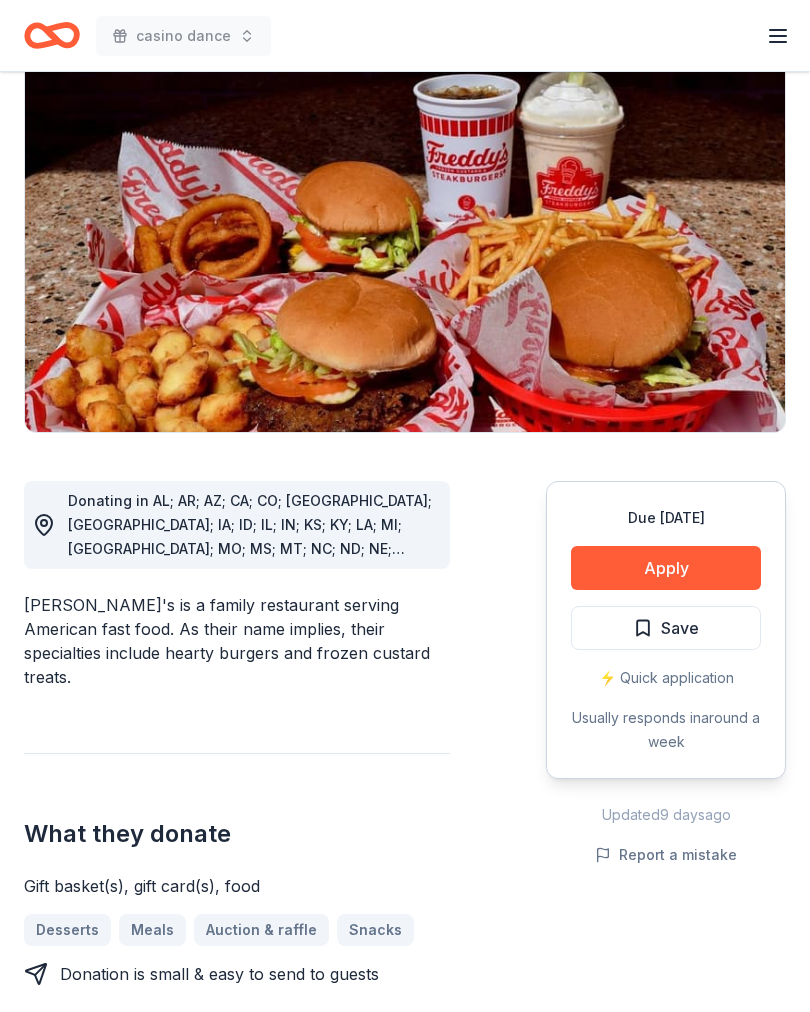 scroll, scrollTop: 0, scrollLeft: 0, axis: both 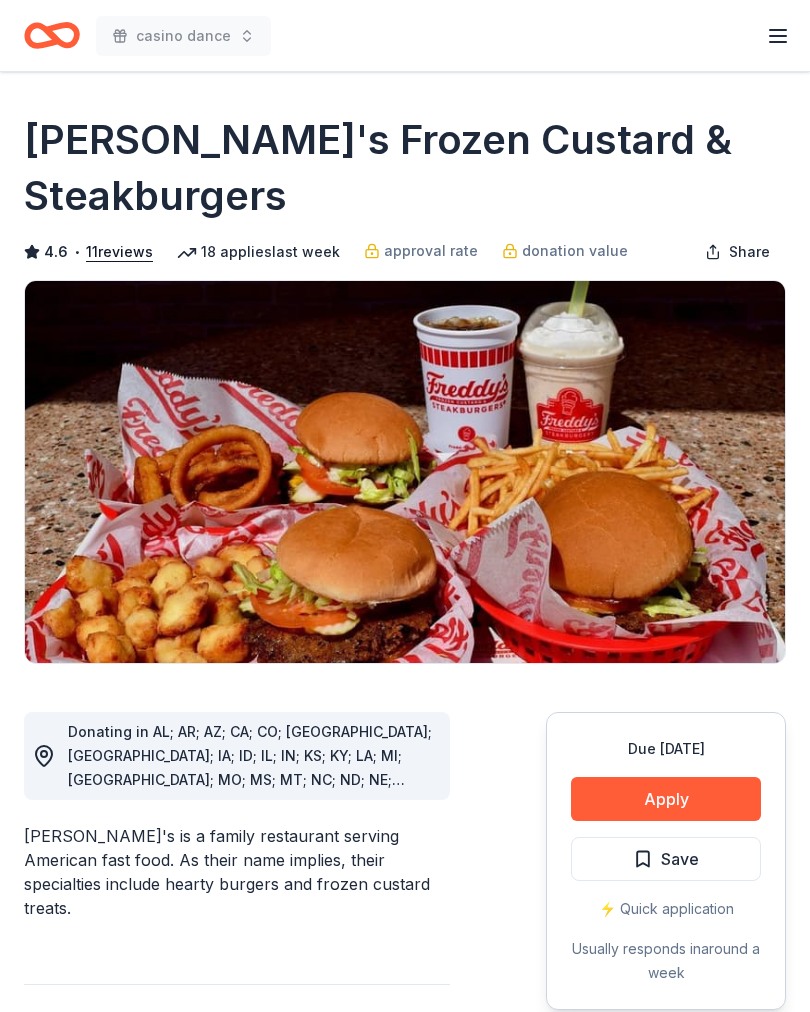 click on "donation value" at bounding box center (575, 251) 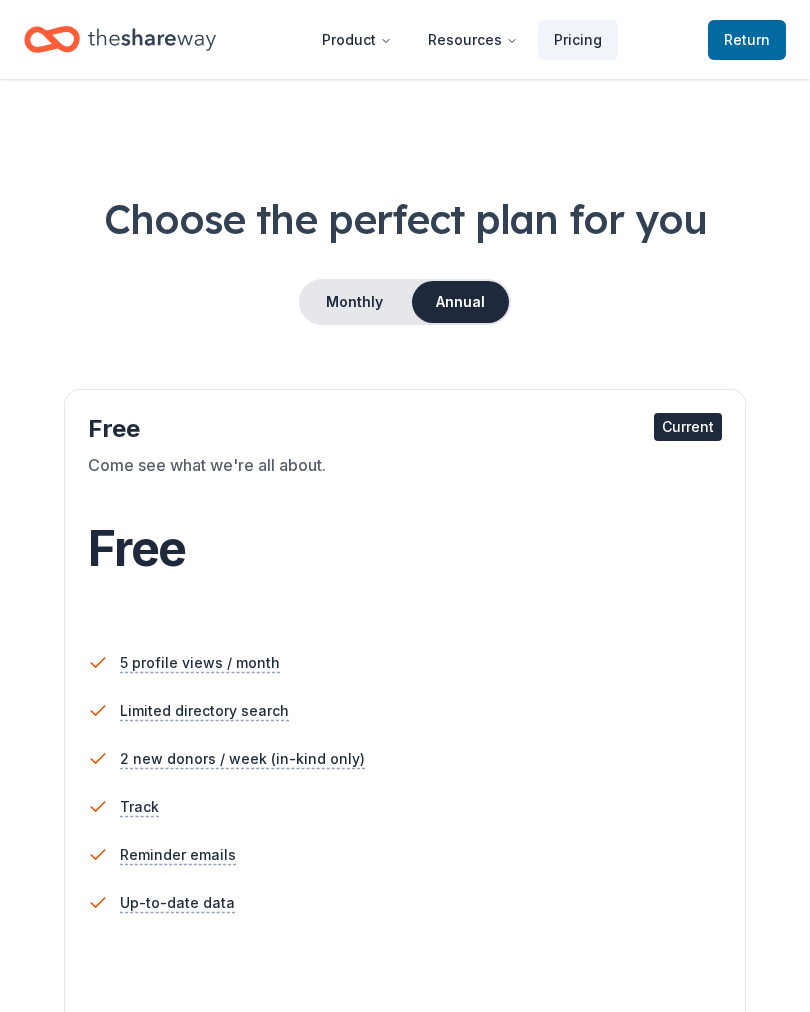 scroll, scrollTop: 0, scrollLeft: 0, axis: both 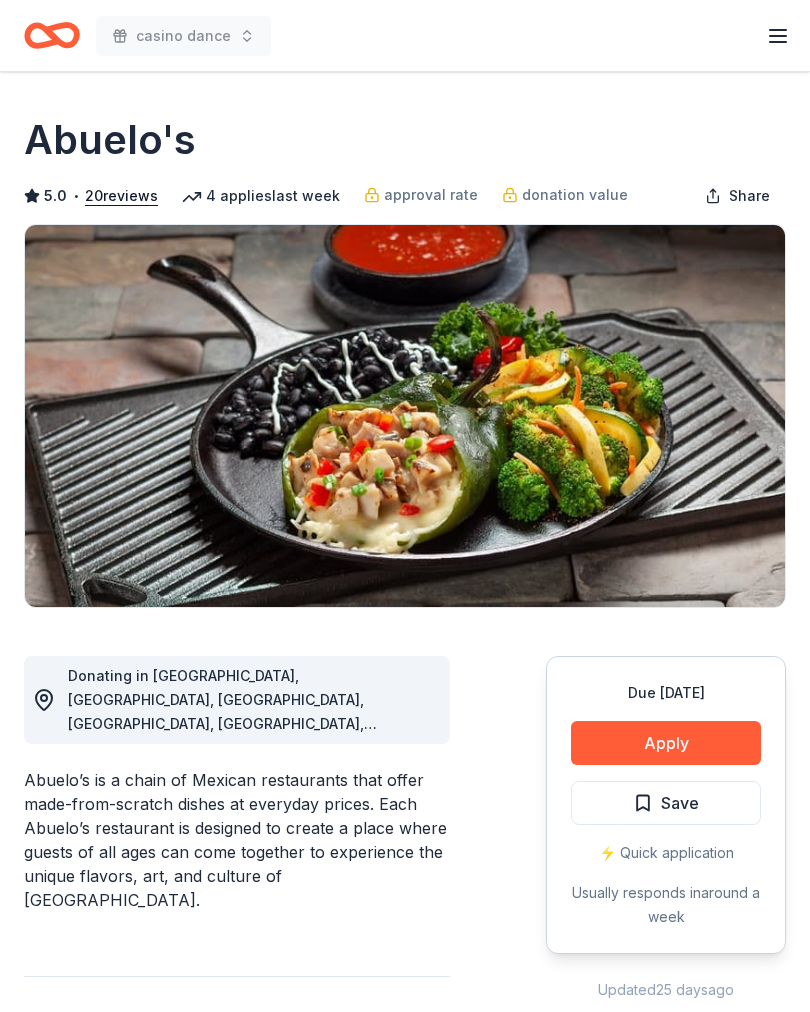 click on "Apply" at bounding box center [666, 743] 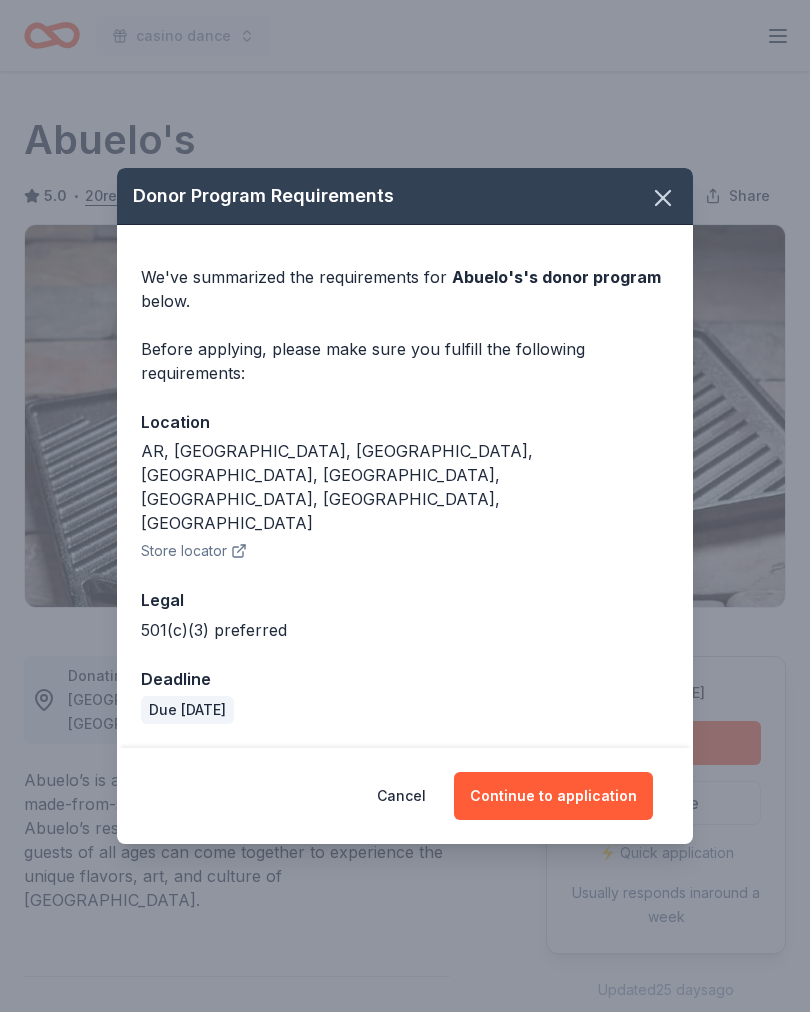 click on "Continue to application" at bounding box center [553, 796] 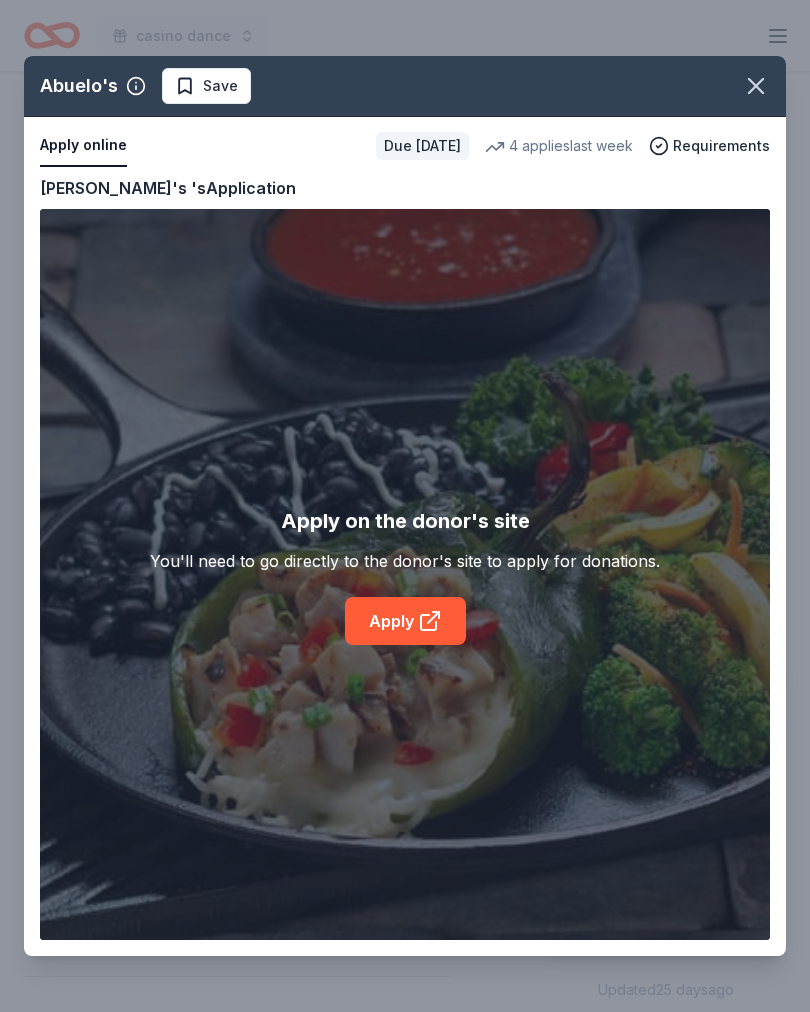 click on "Abuelo's  Save Apply online Due in 20 days 4   applies  last week Requirements Copy and paste your information: Event information Edit Name casino dance  Click here to copy the relevant content to use as needed. Step  1 / 2 Next Date 08/23/25 Attendance 200 Mailing address Description Raising money for high school scholarships Organization information Edit Name Hlsr/ houston go metro texan commitee Website Fill in using "Edit" EIN Mission statement Abuelo's 's  Application Apply on the donor's site You'll need to go directly to the donor's site to apply for donations. Apply" at bounding box center (405, 506) 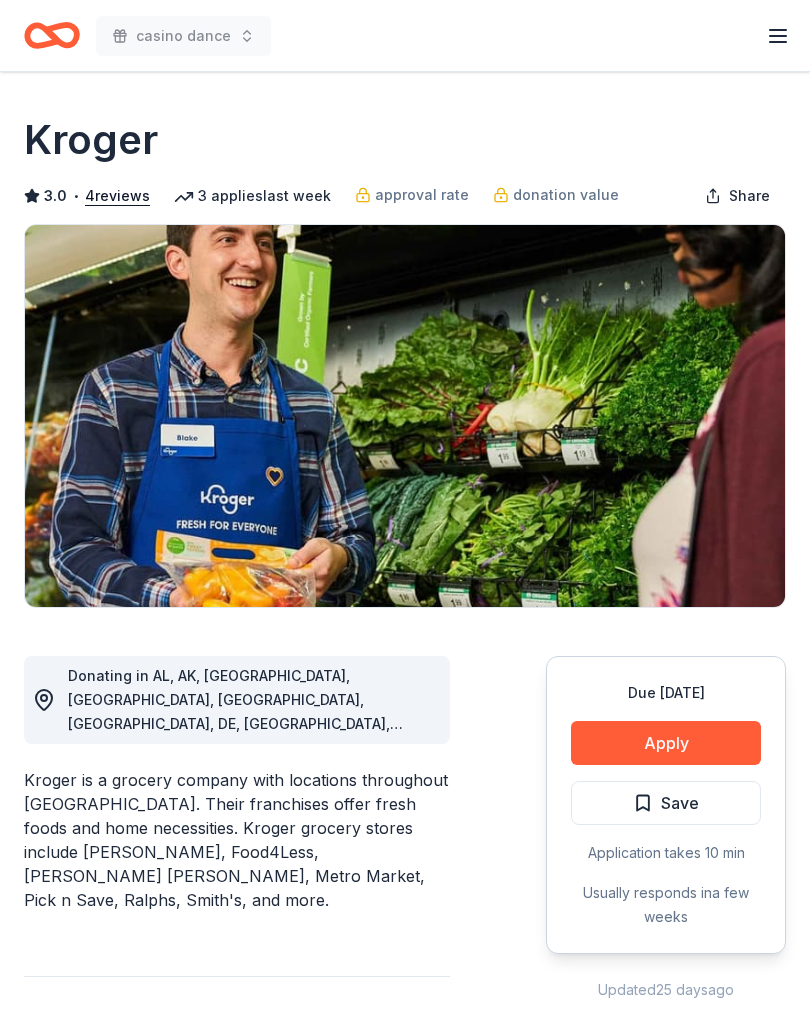 scroll, scrollTop: 0, scrollLeft: 0, axis: both 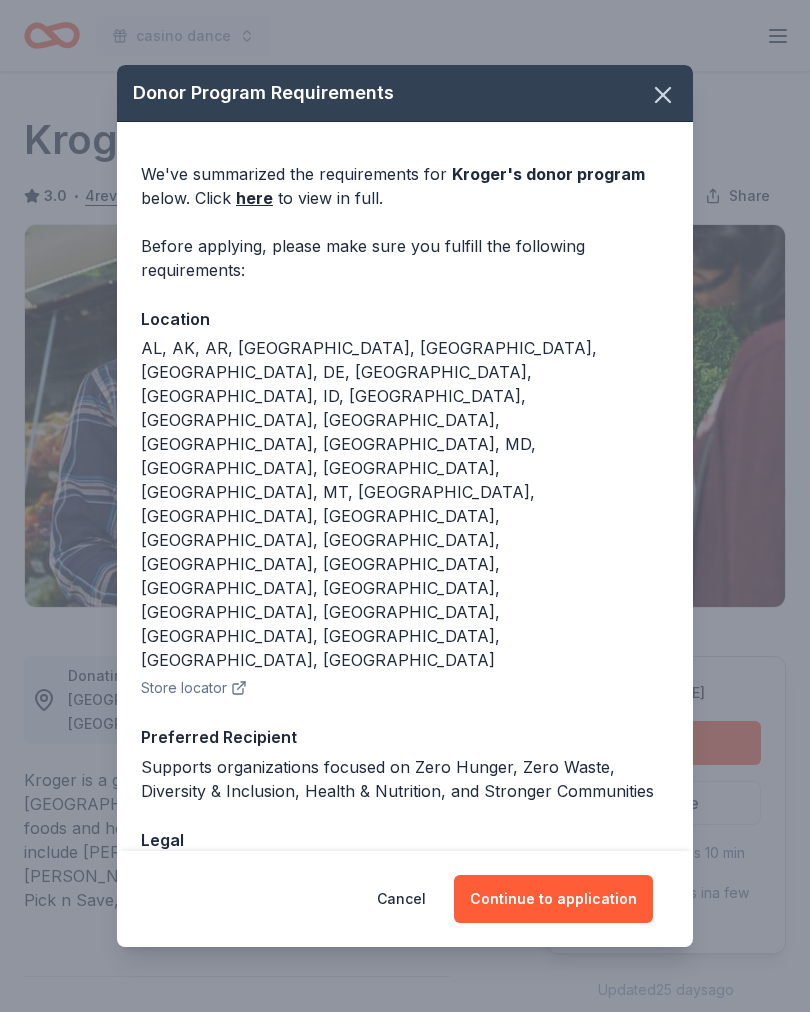 click on "Continue to application" at bounding box center (553, 899) 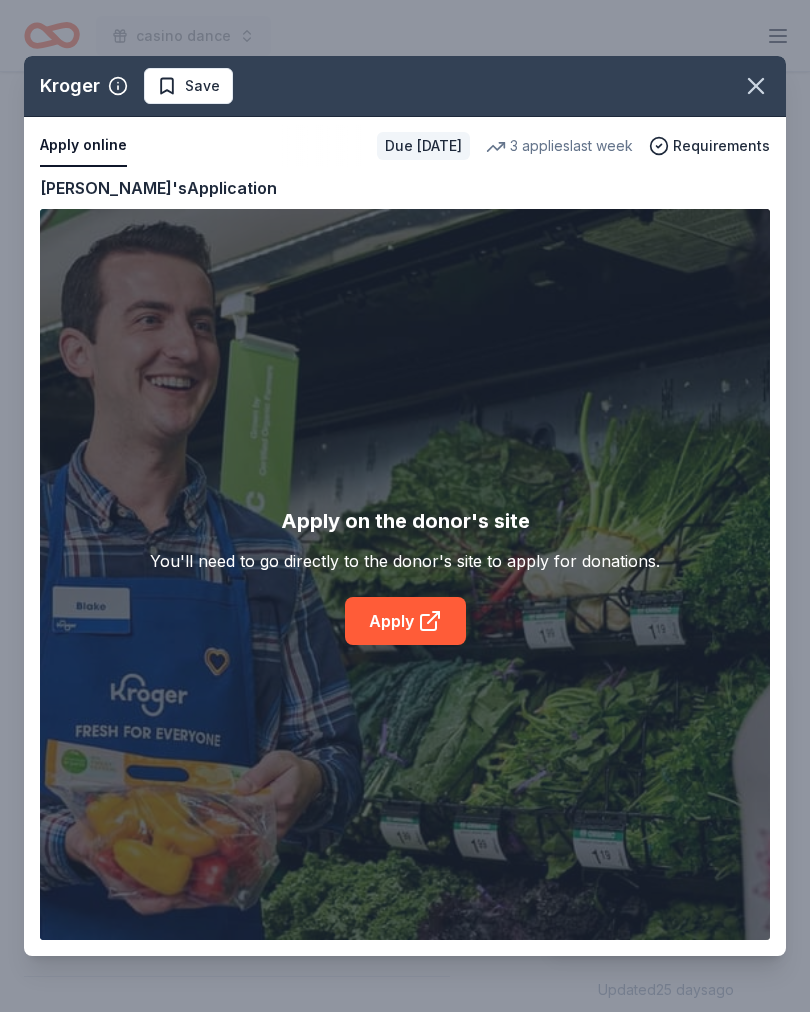 click at bounding box center (756, 86) 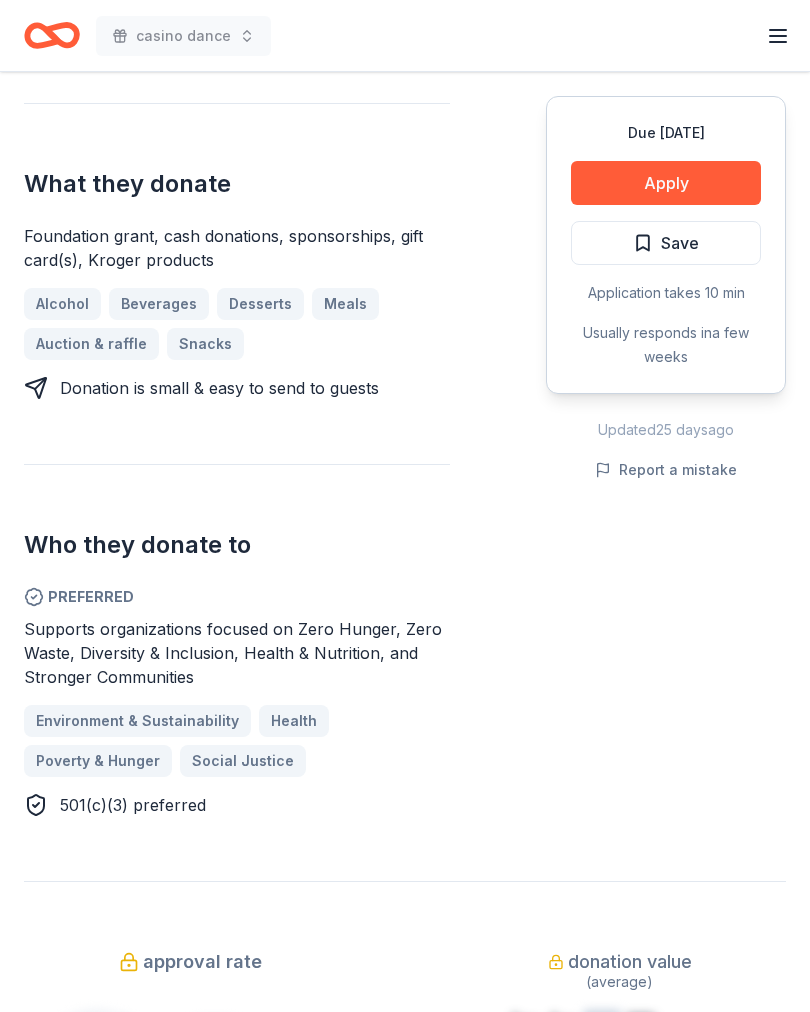 scroll, scrollTop: 873, scrollLeft: 0, axis: vertical 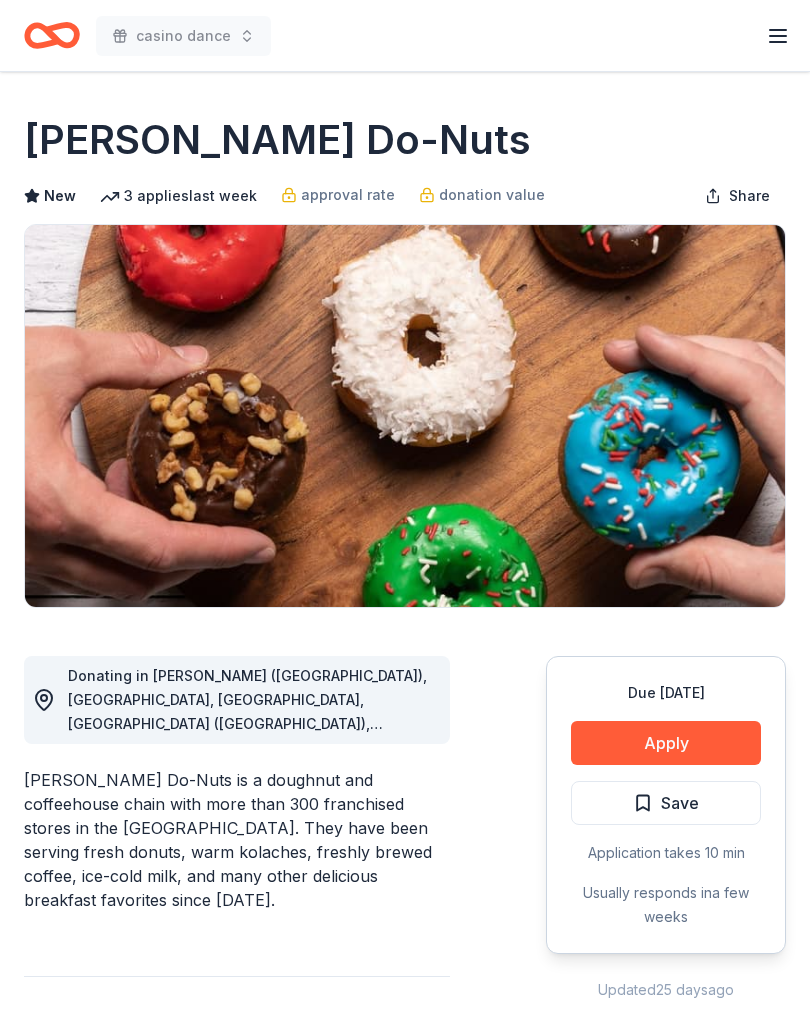 click on "Apply" at bounding box center (666, 743) 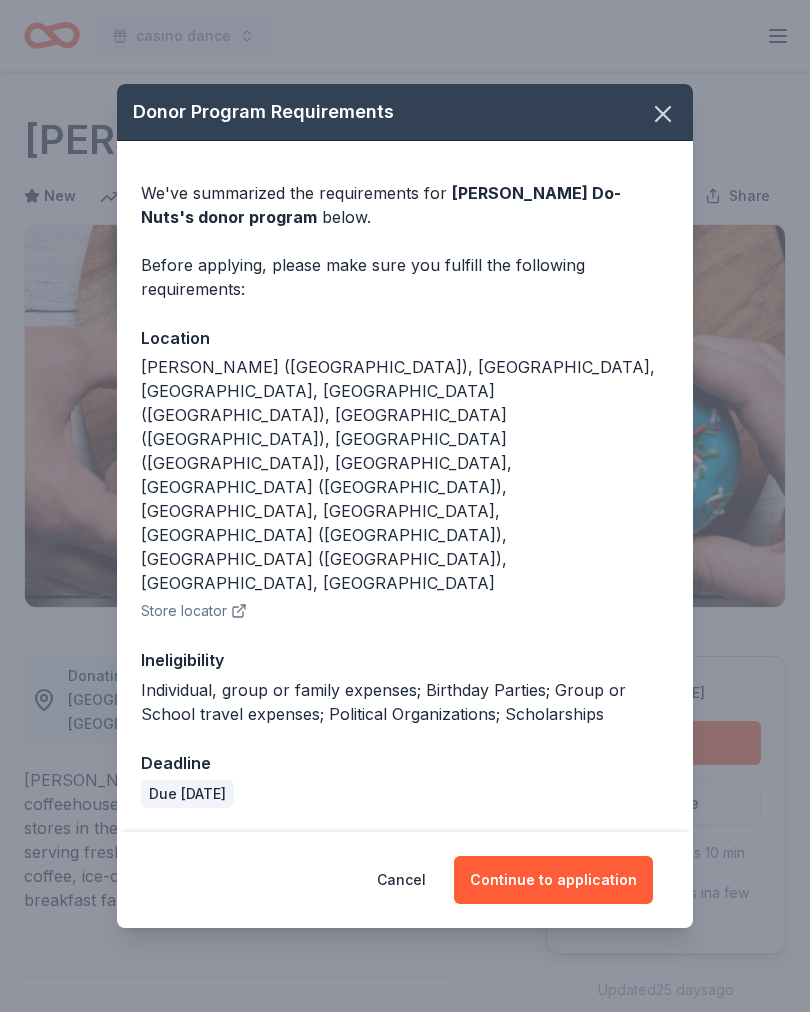 click at bounding box center [663, 114] 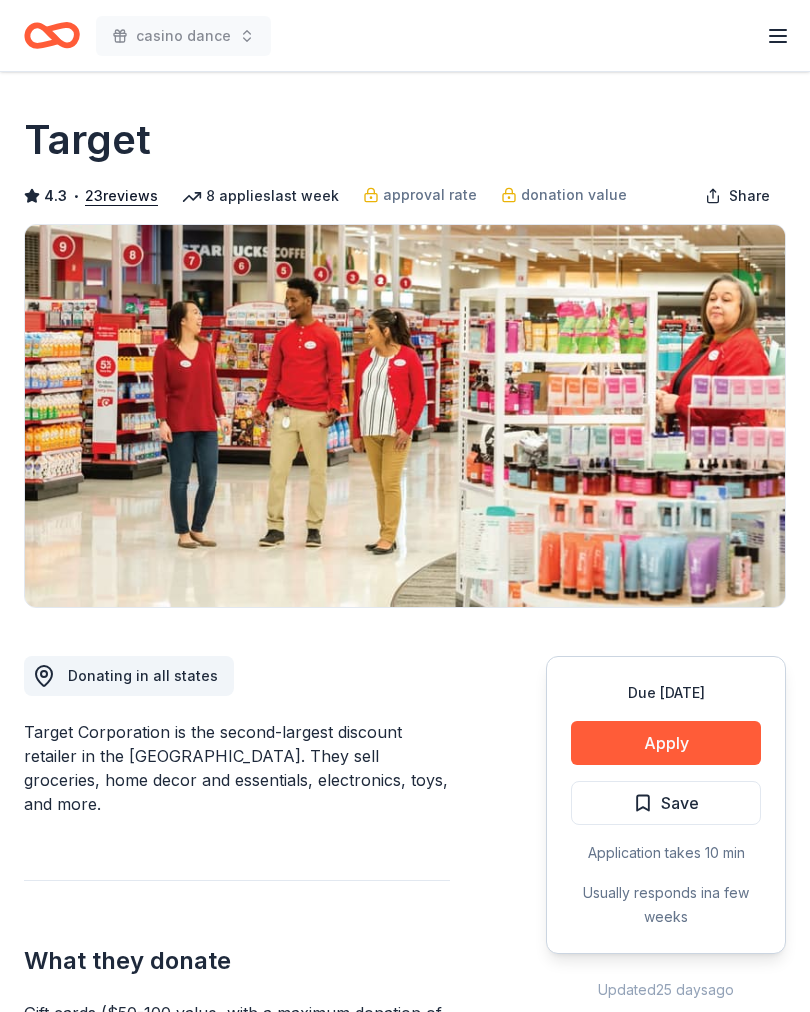scroll, scrollTop: 0, scrollLeft: 0, axis: both 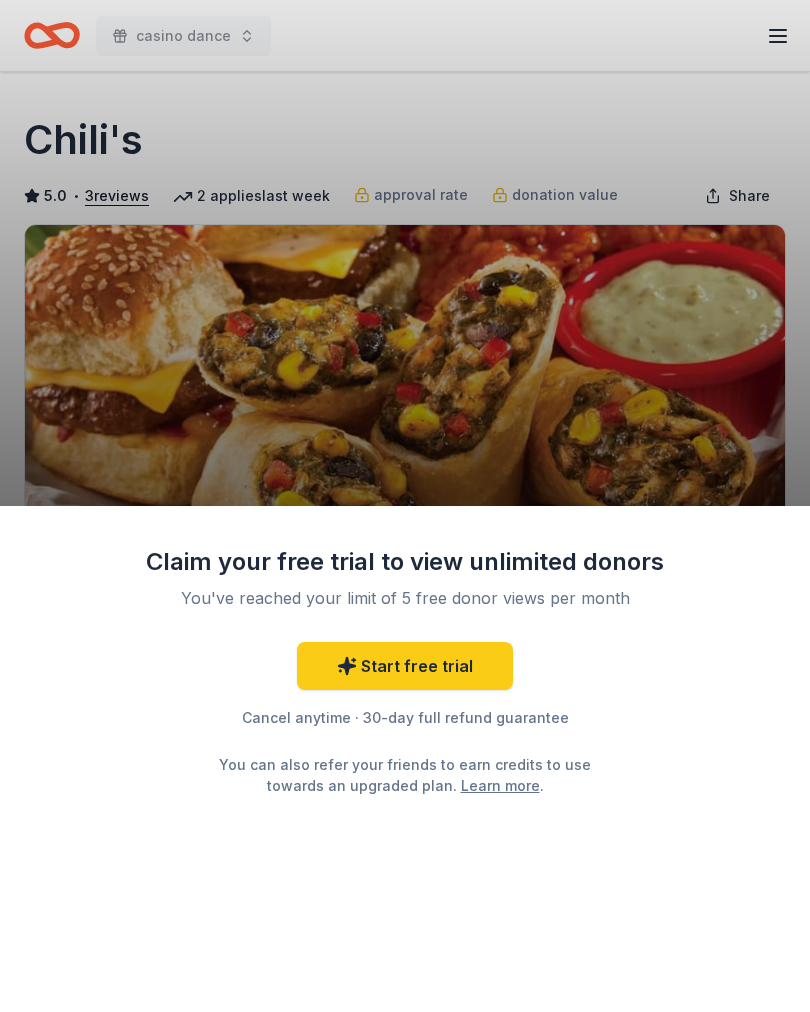 click on "Start free  trial" at bounding box center (405, 666) 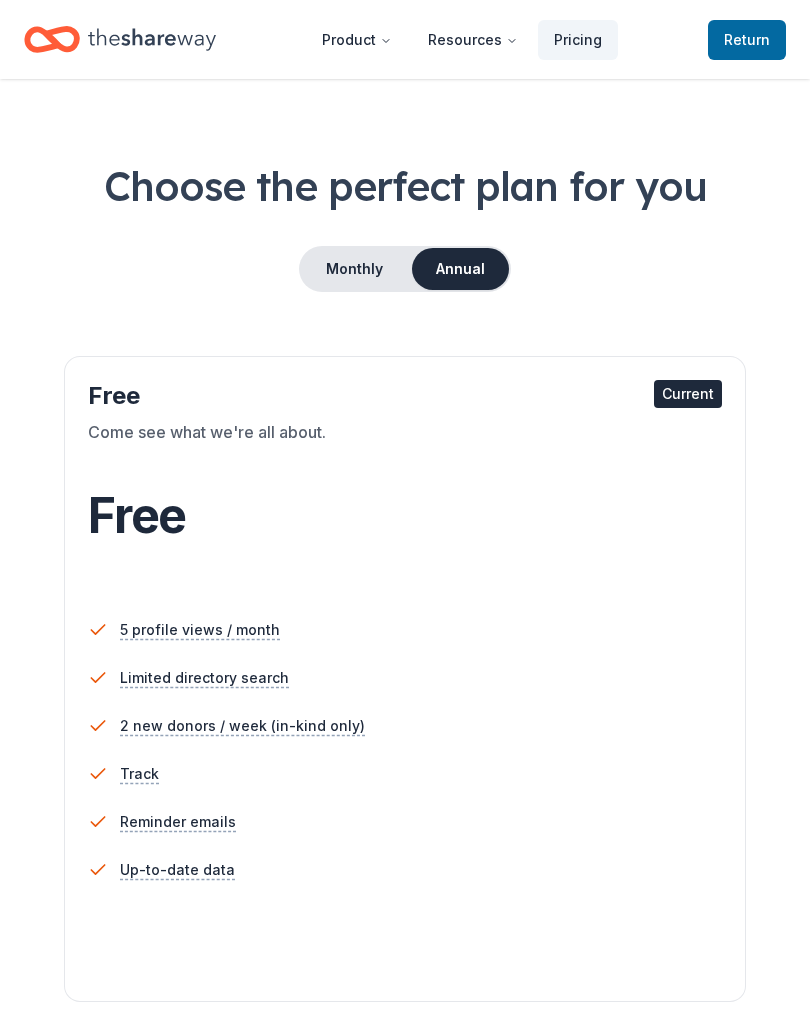 scroll, scrollTop: 0, scrollLeft: 0, axis: both 